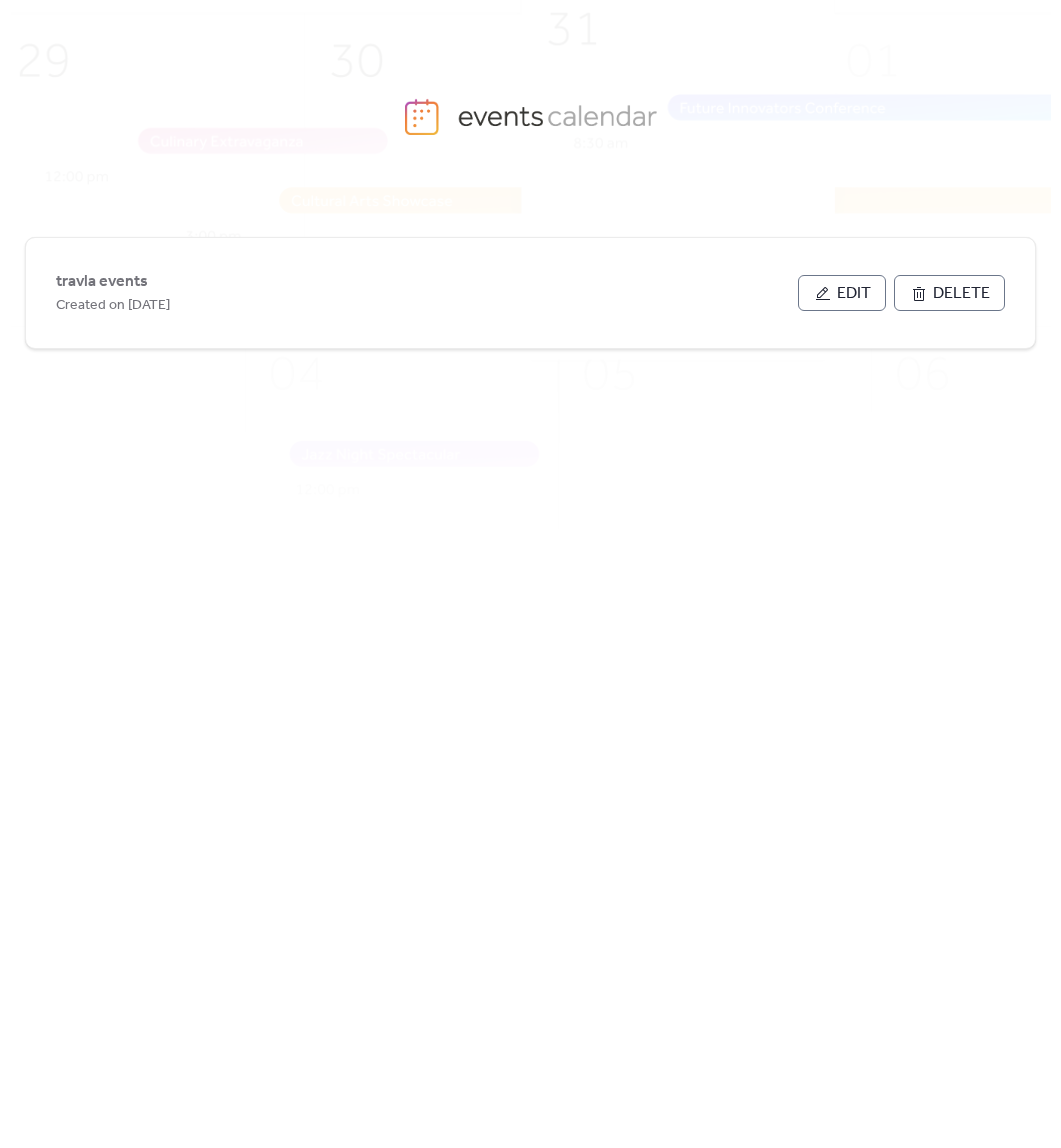 scroll, scrollTop: 0, scrollLeft: 0, axis: both 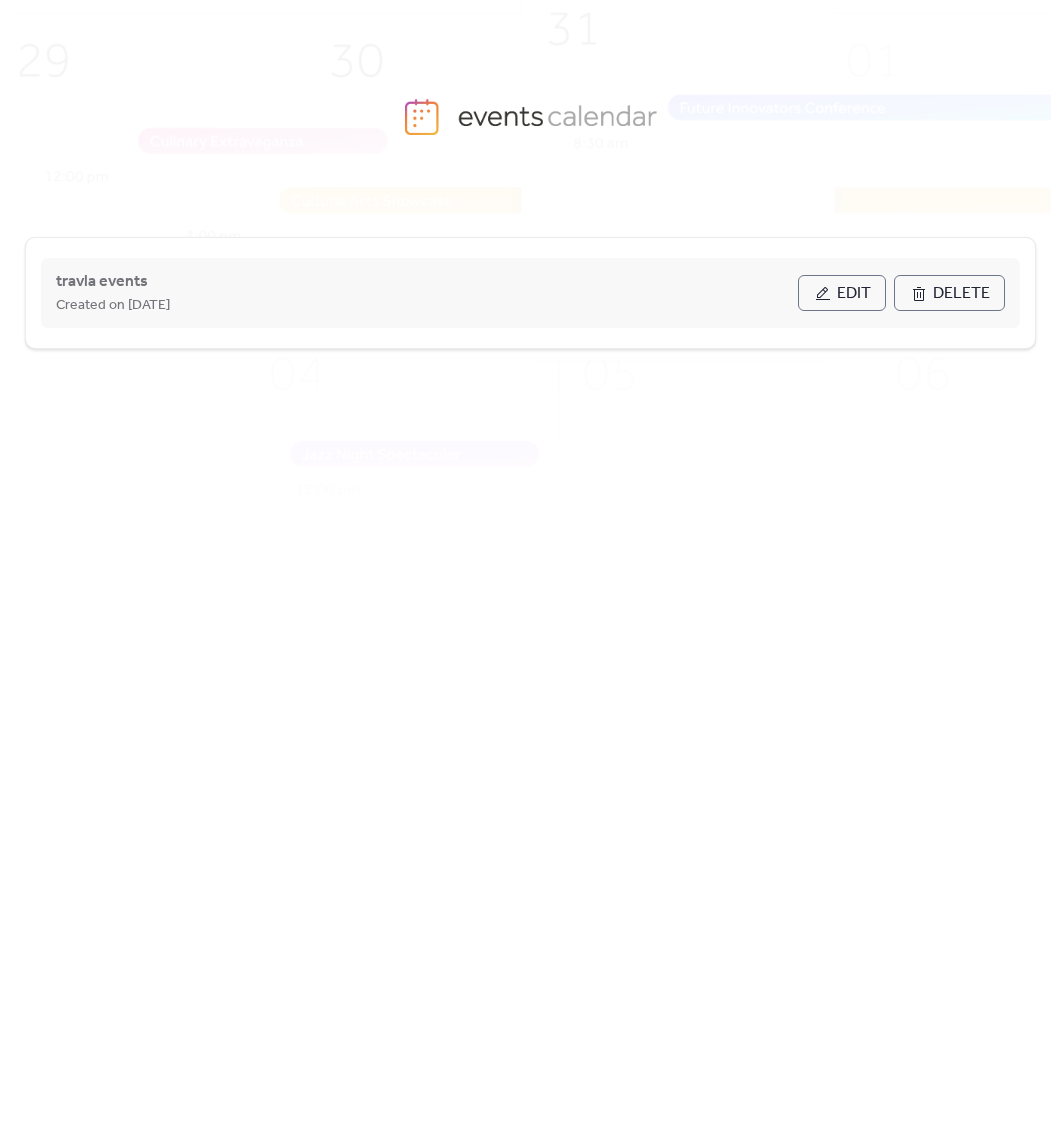 click on "Edit" at bounding box center [854, 294] 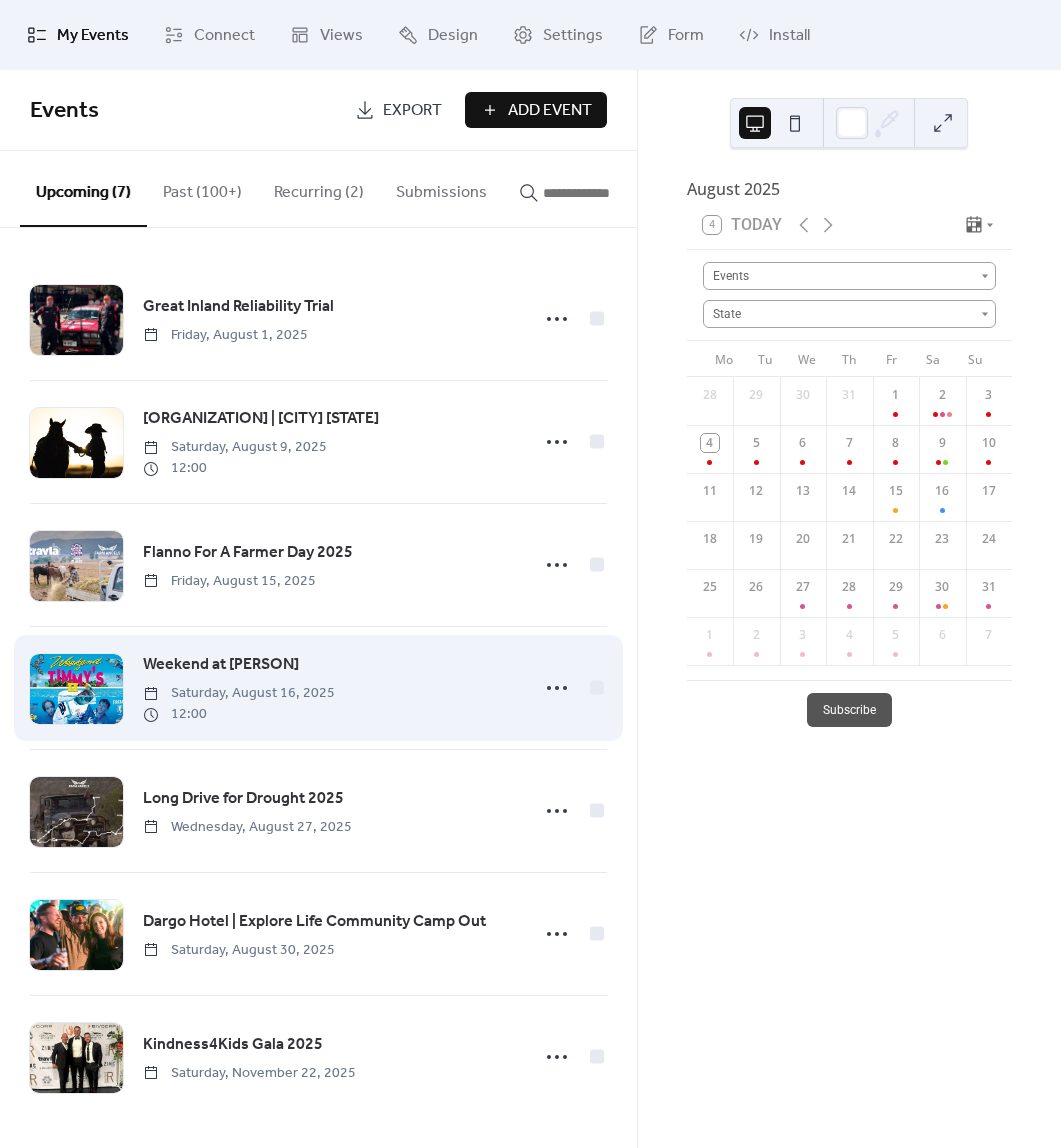 scroll, scrollTop: 6, scrollLeft: 0, axis: vertical 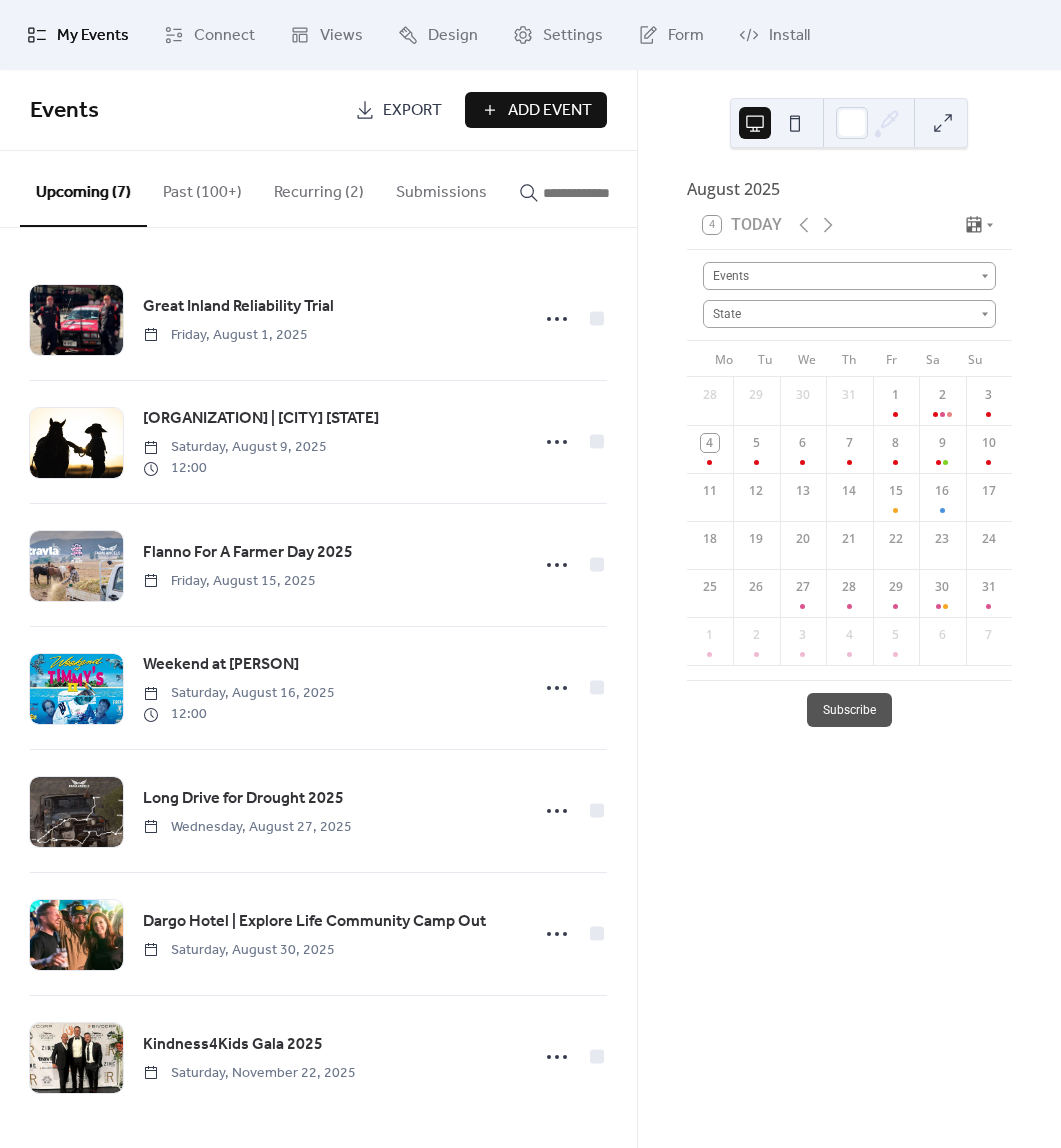 click on "Add Event" at bounding box center [550, 111] 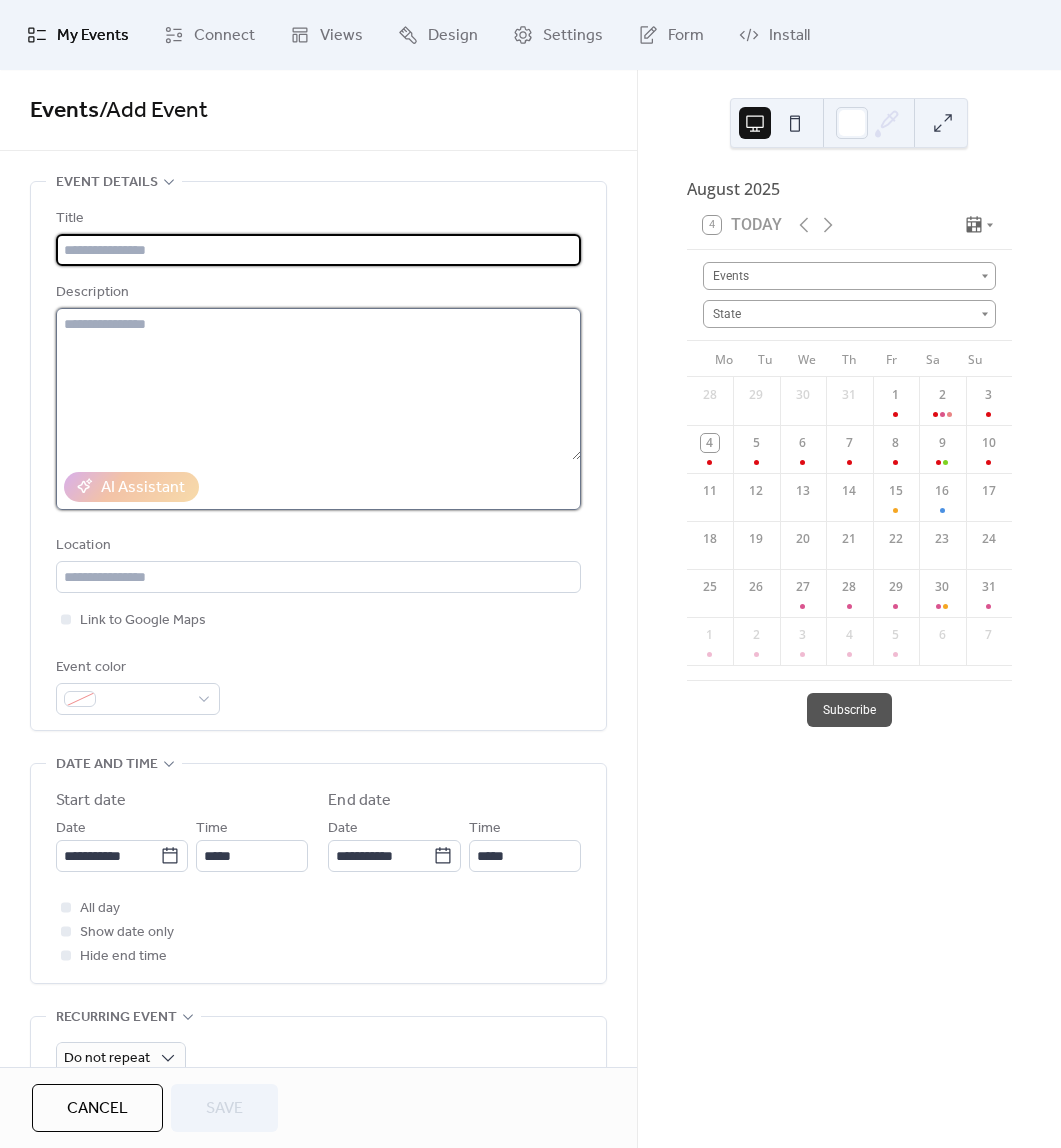 click at bounding box center [318, 384] 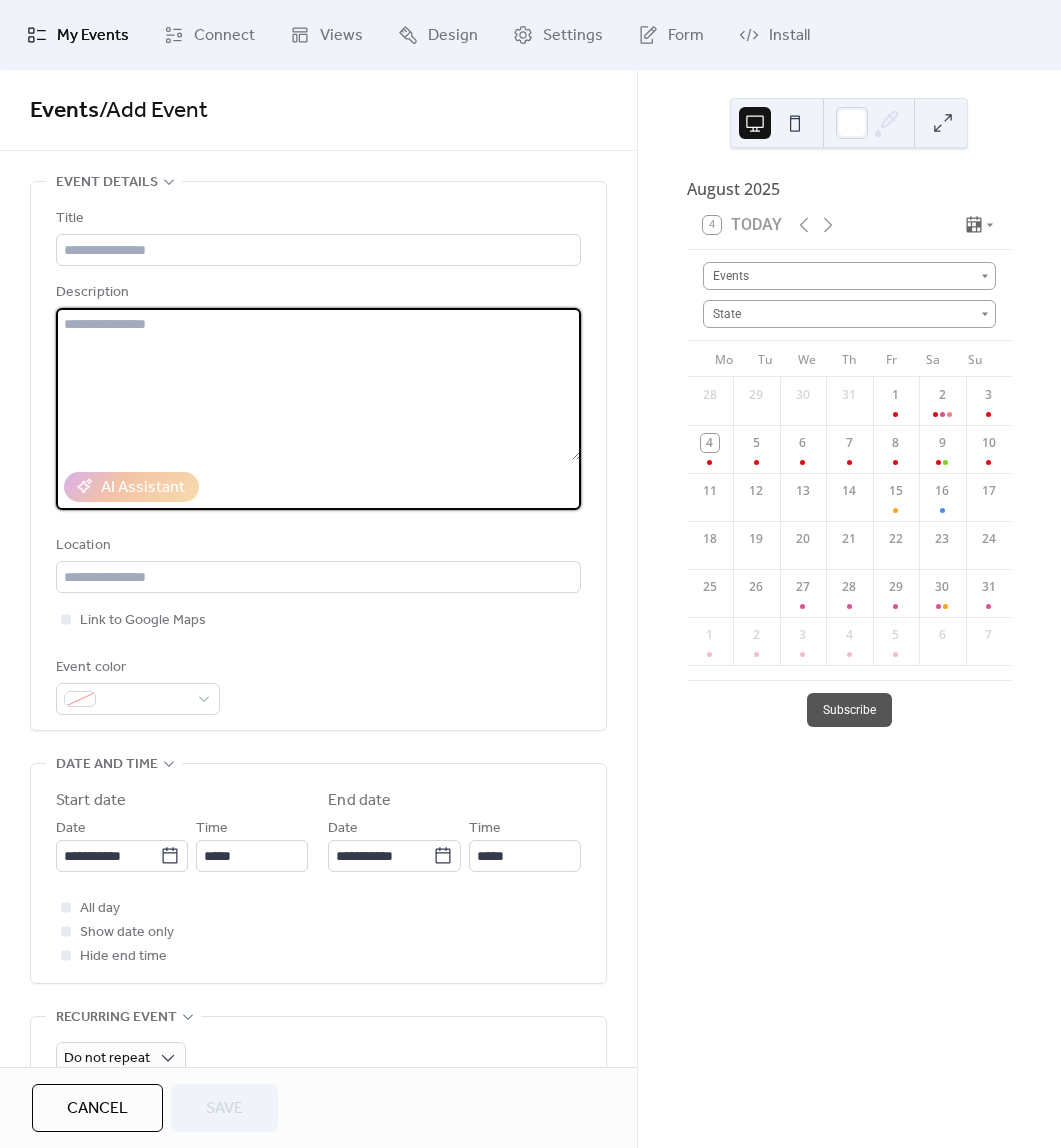 paste on "**********" 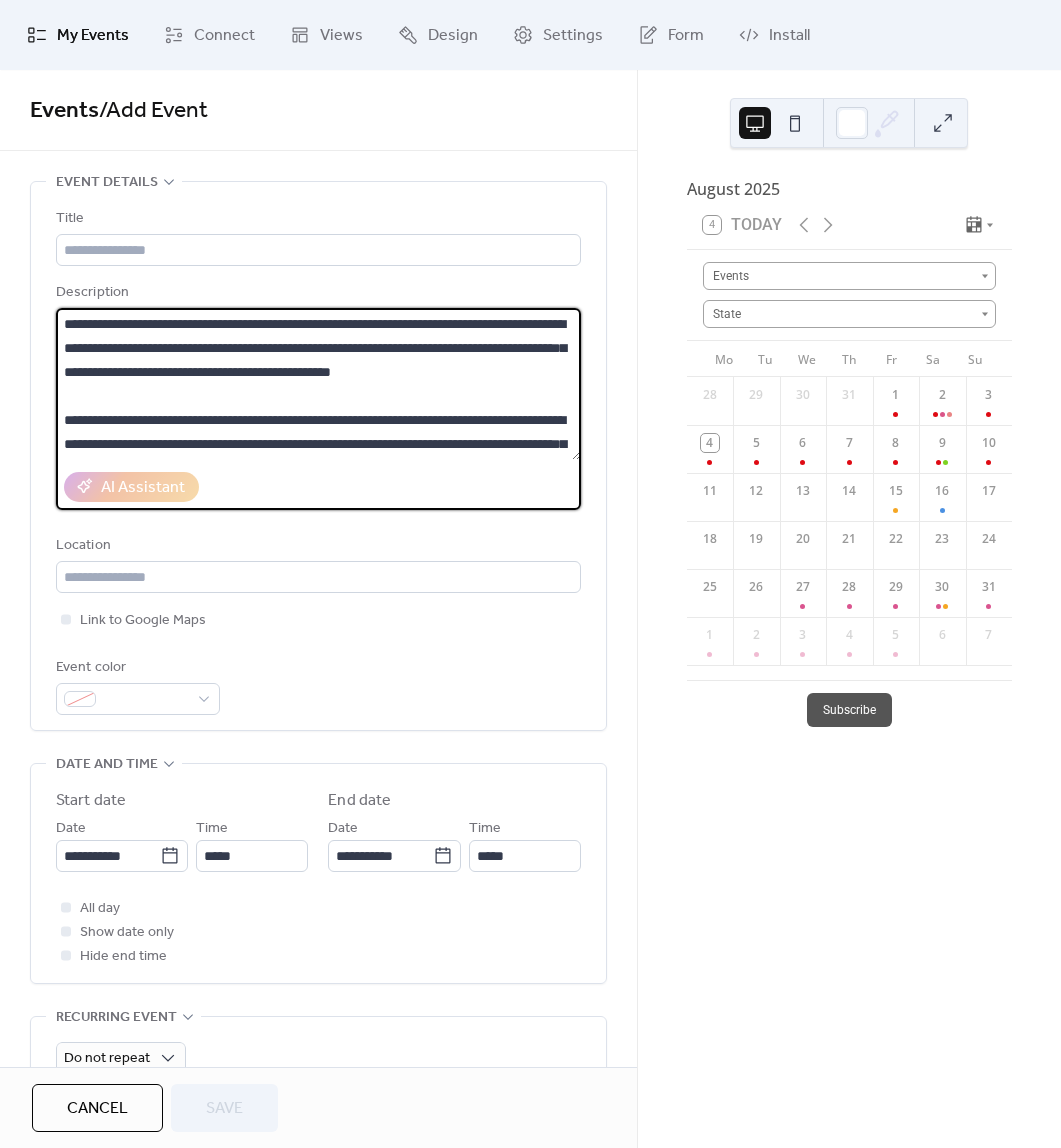 scroll, scrollTop: 93, scrollLeft: 0, axis: vertical 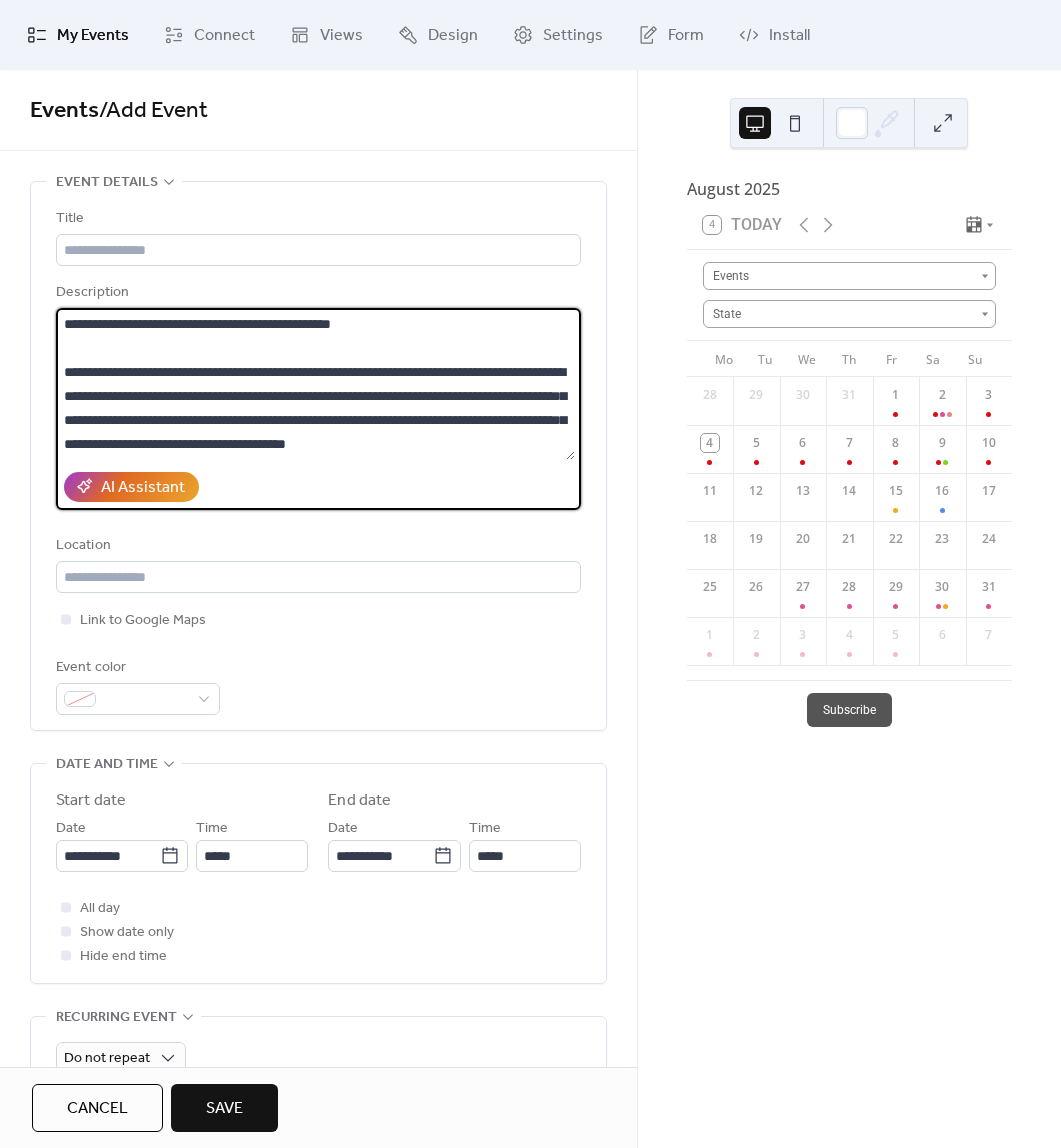 drag, startPoint x: 260, startPoint y: 371, endPoint x: 157, endPoint y: 371, distance: 103 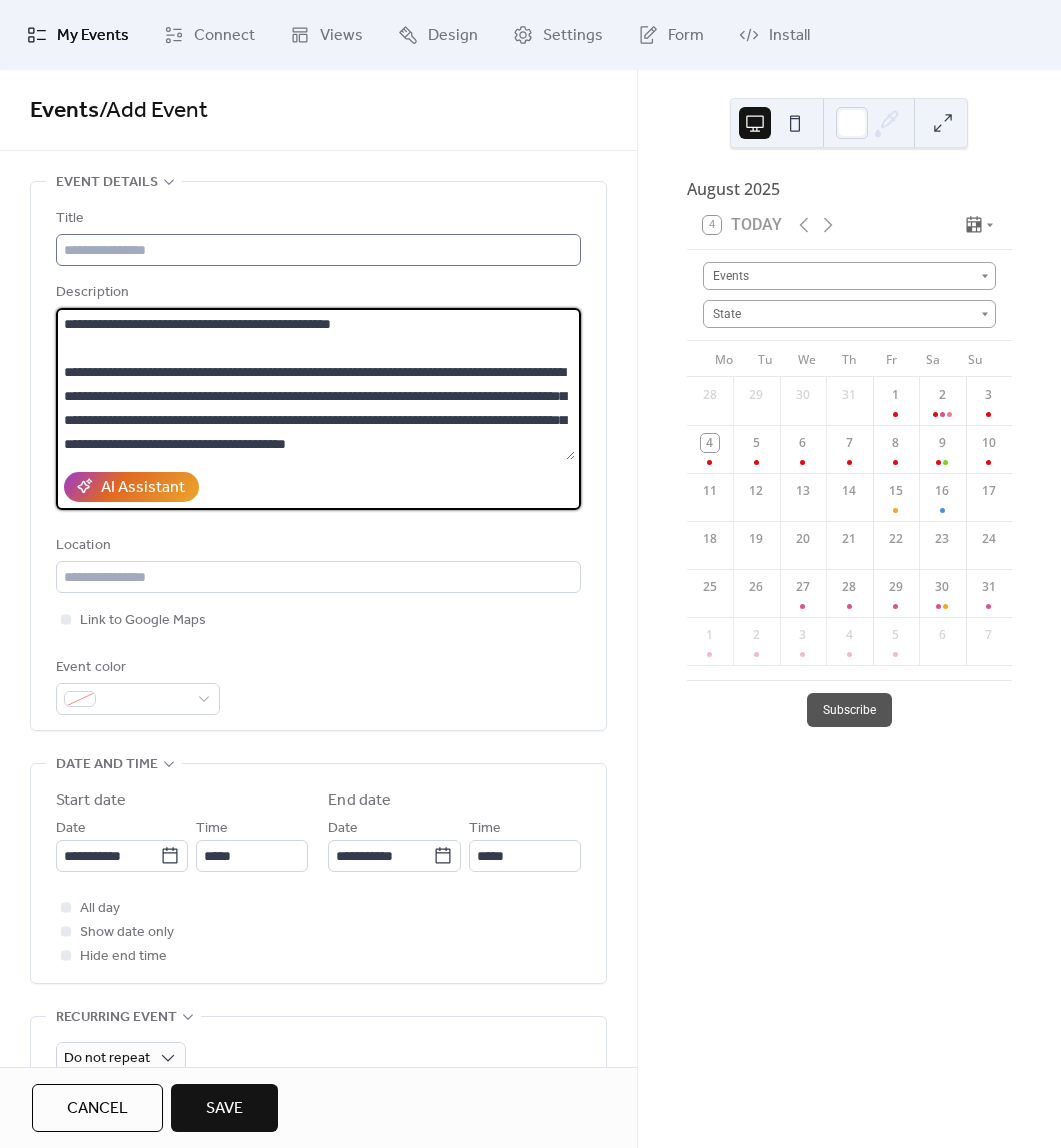 type on "**********" 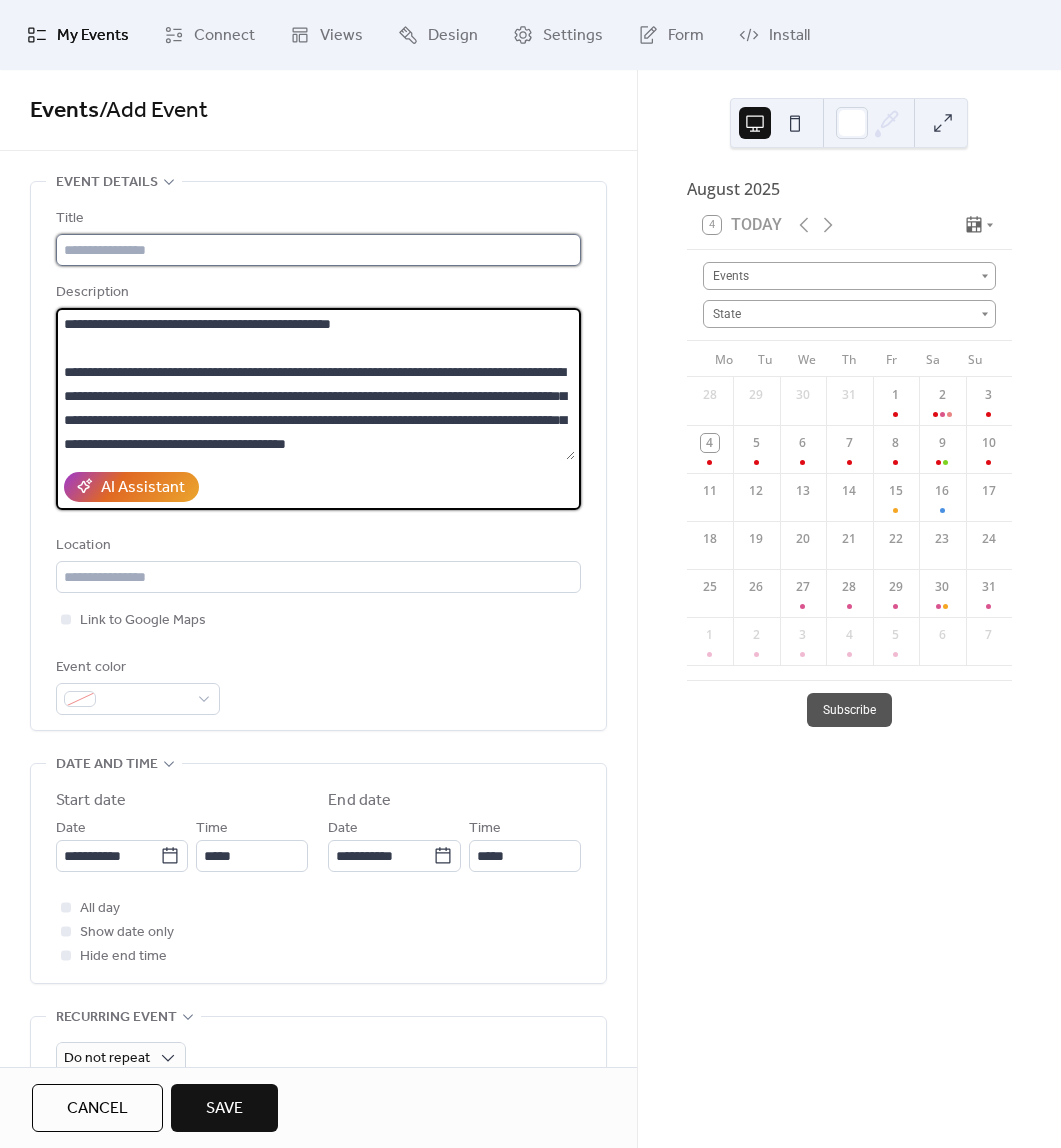 click at bounding box center [318, 250] 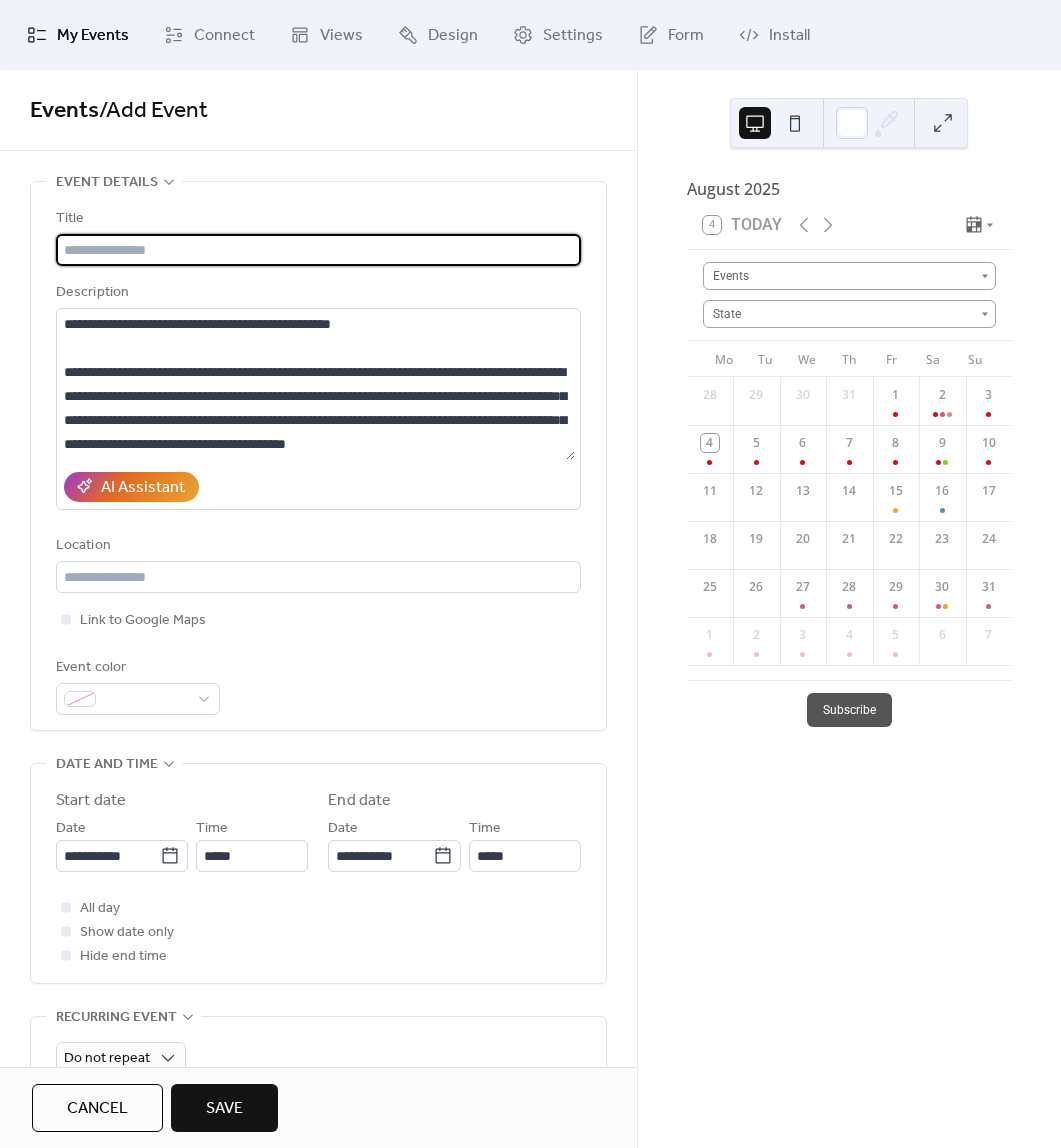paste on "**********" 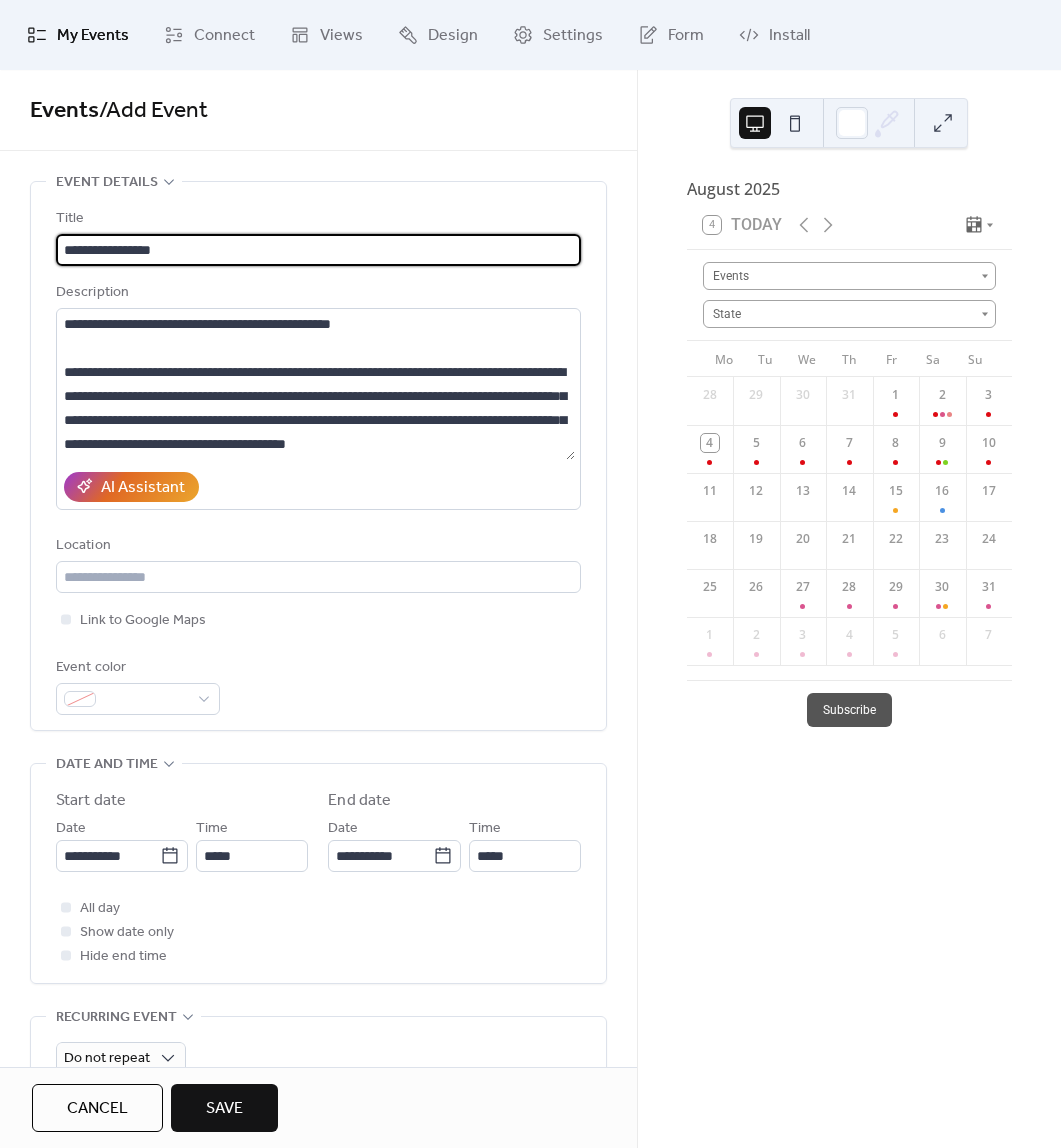 click on "**********" at bounding box center [318, 250] 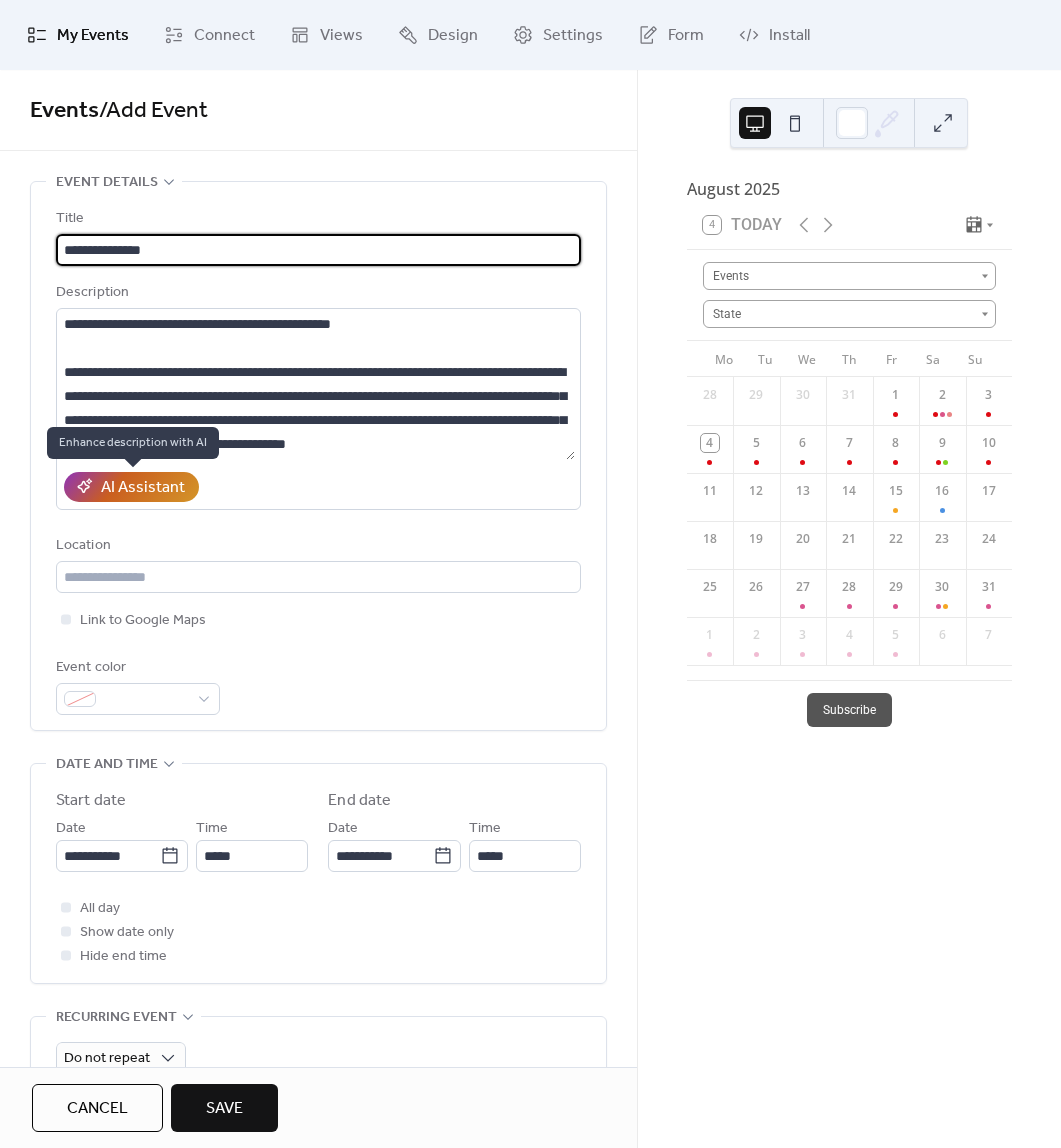 type on "**********" 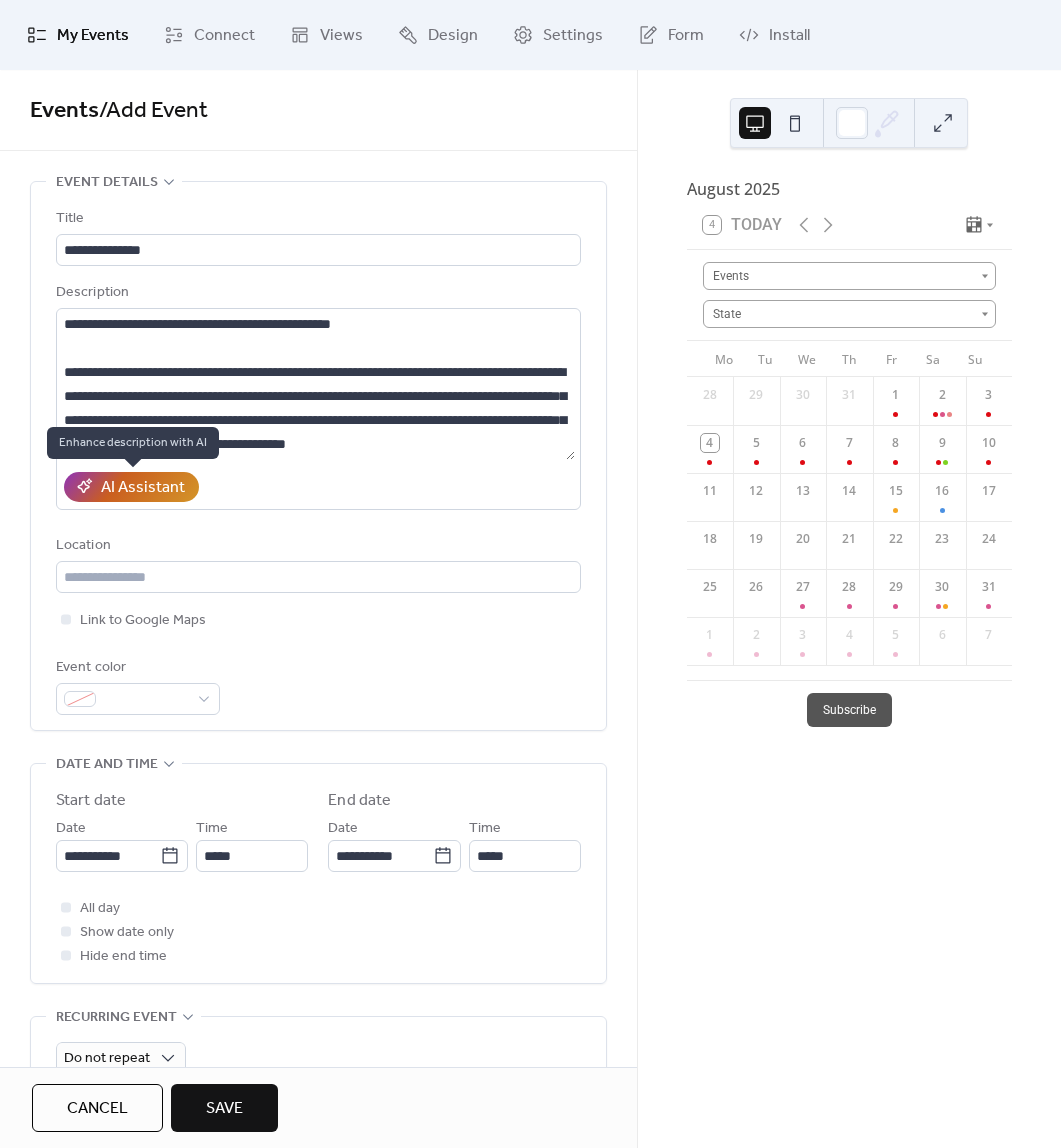 click on "AI Assistant" at bounding box center (143, 488) 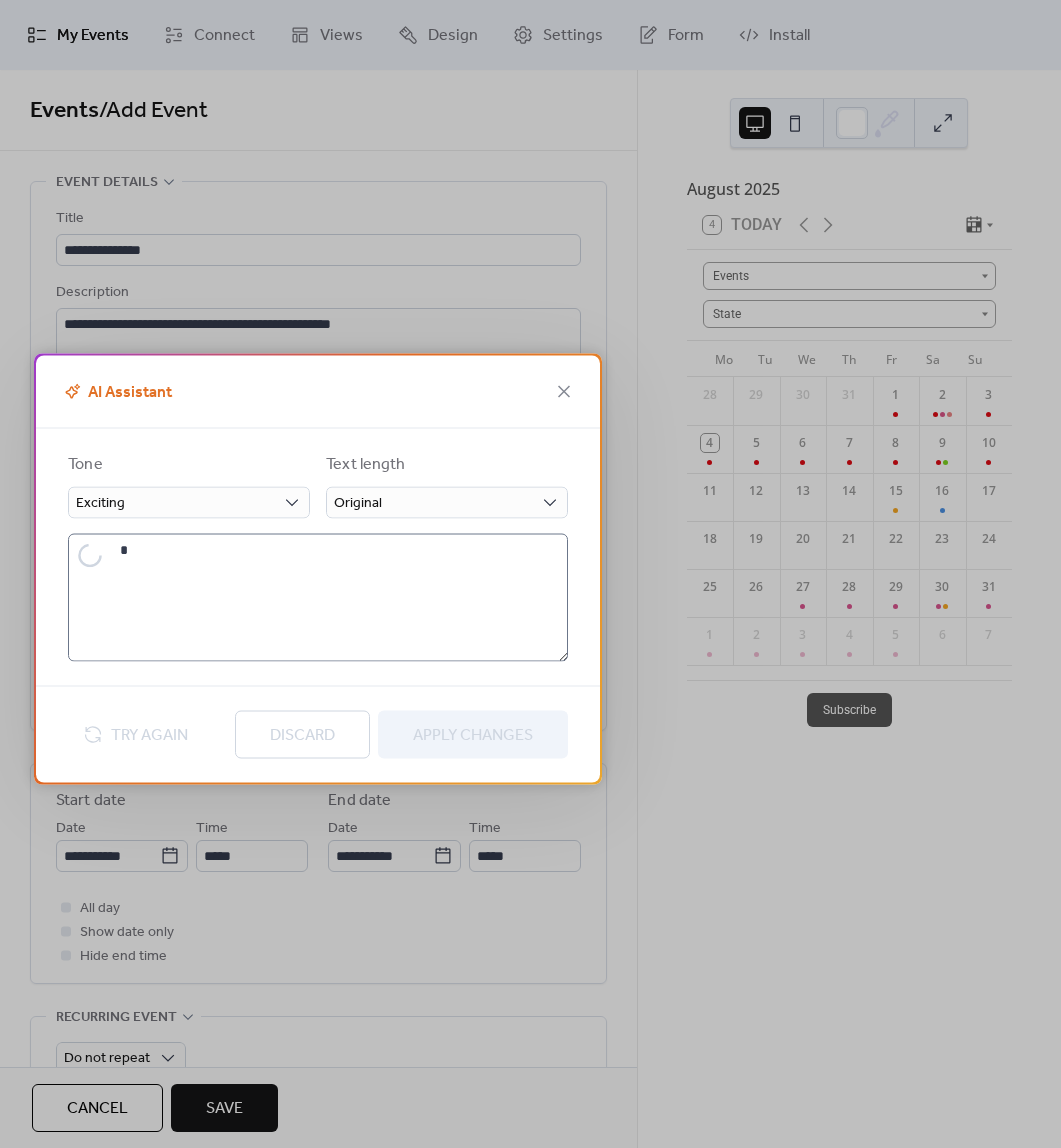 type on "**********" 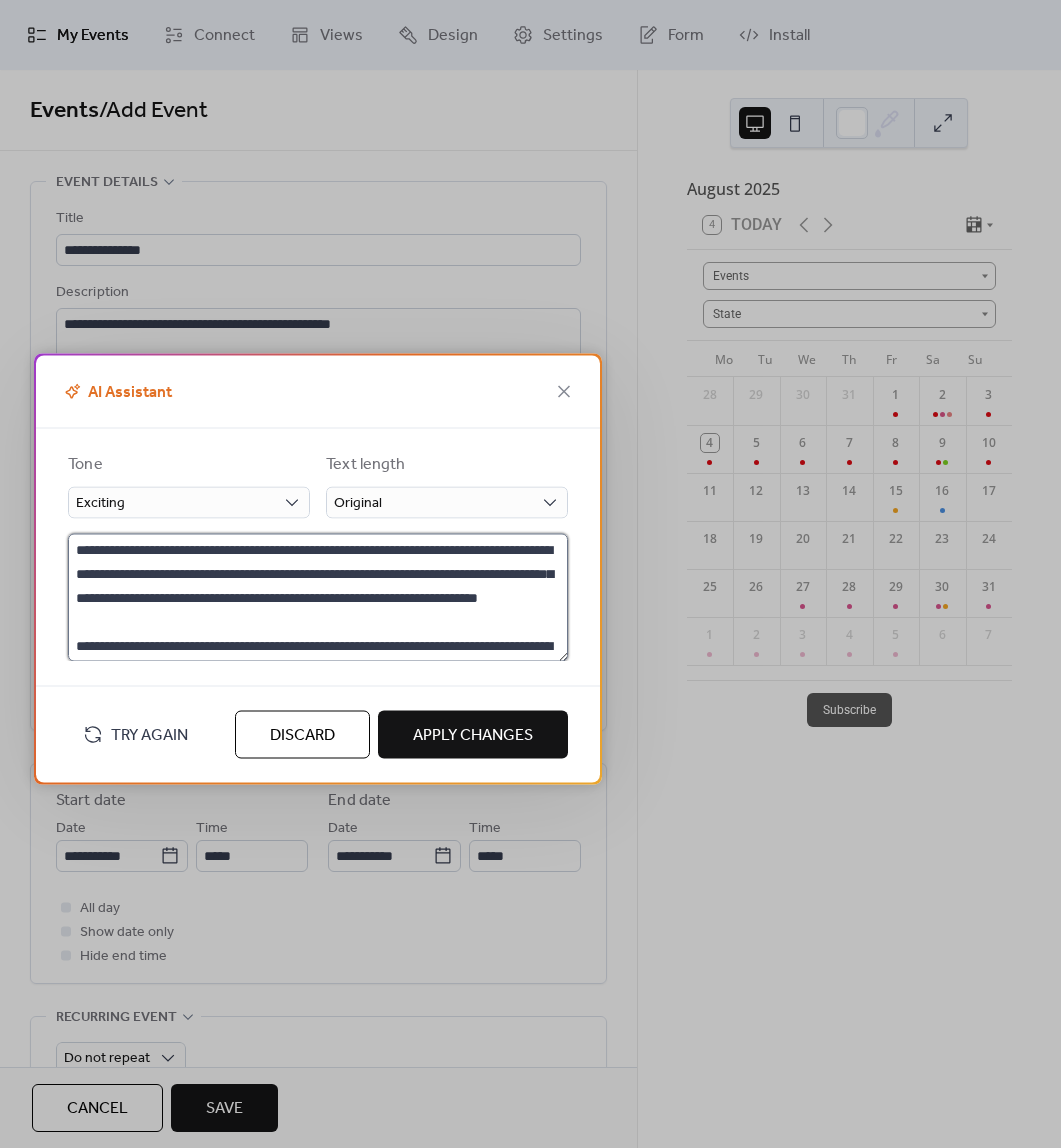 drag, startPoint x: 201, startPoint y: 573, endPoint x: 276, endPoint y: 622, distance: 89.587944 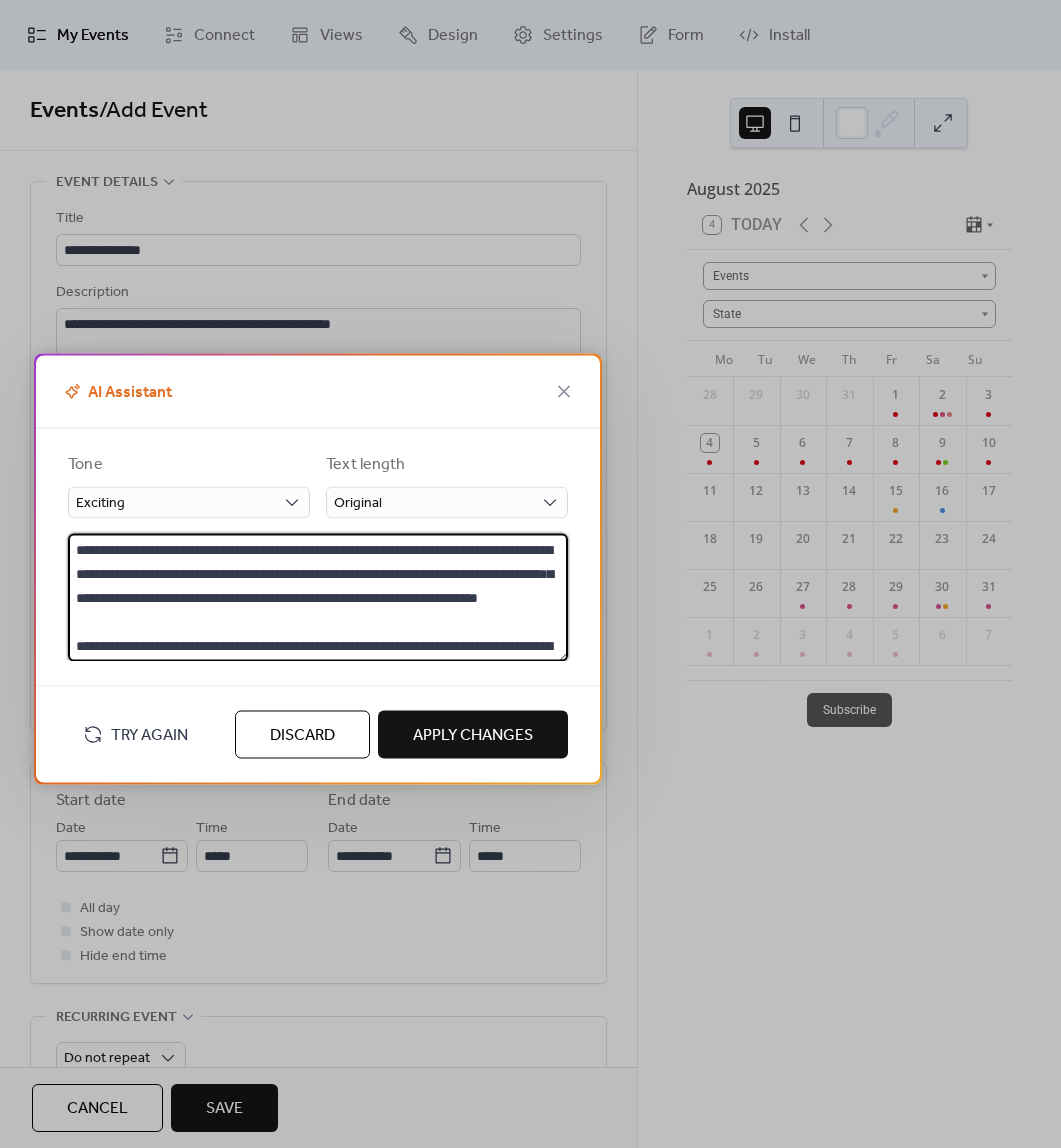 click on "**********" at bounding box center (318, 597) 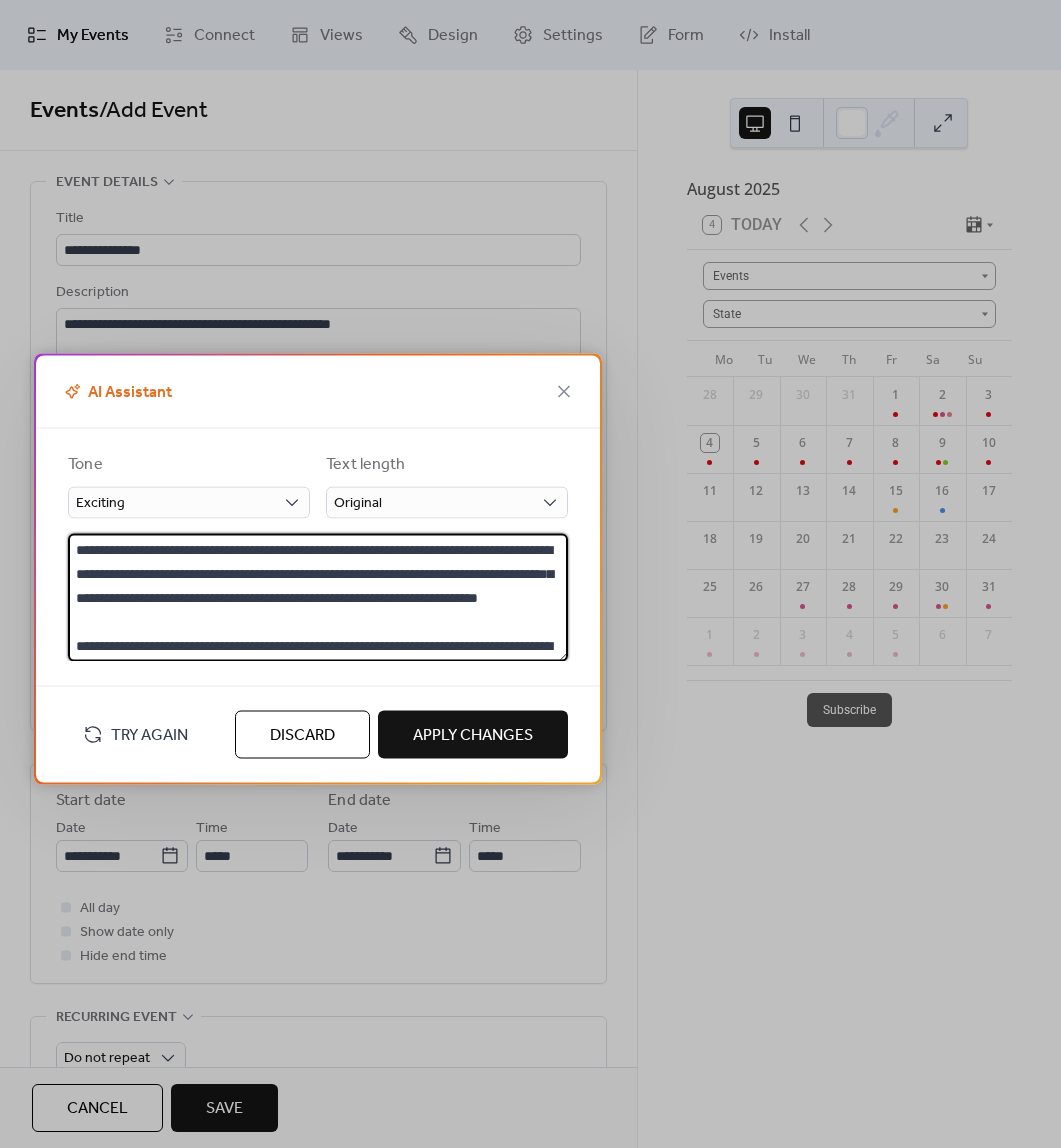 click on "Apply Changes" at bounding box center [473, 735] 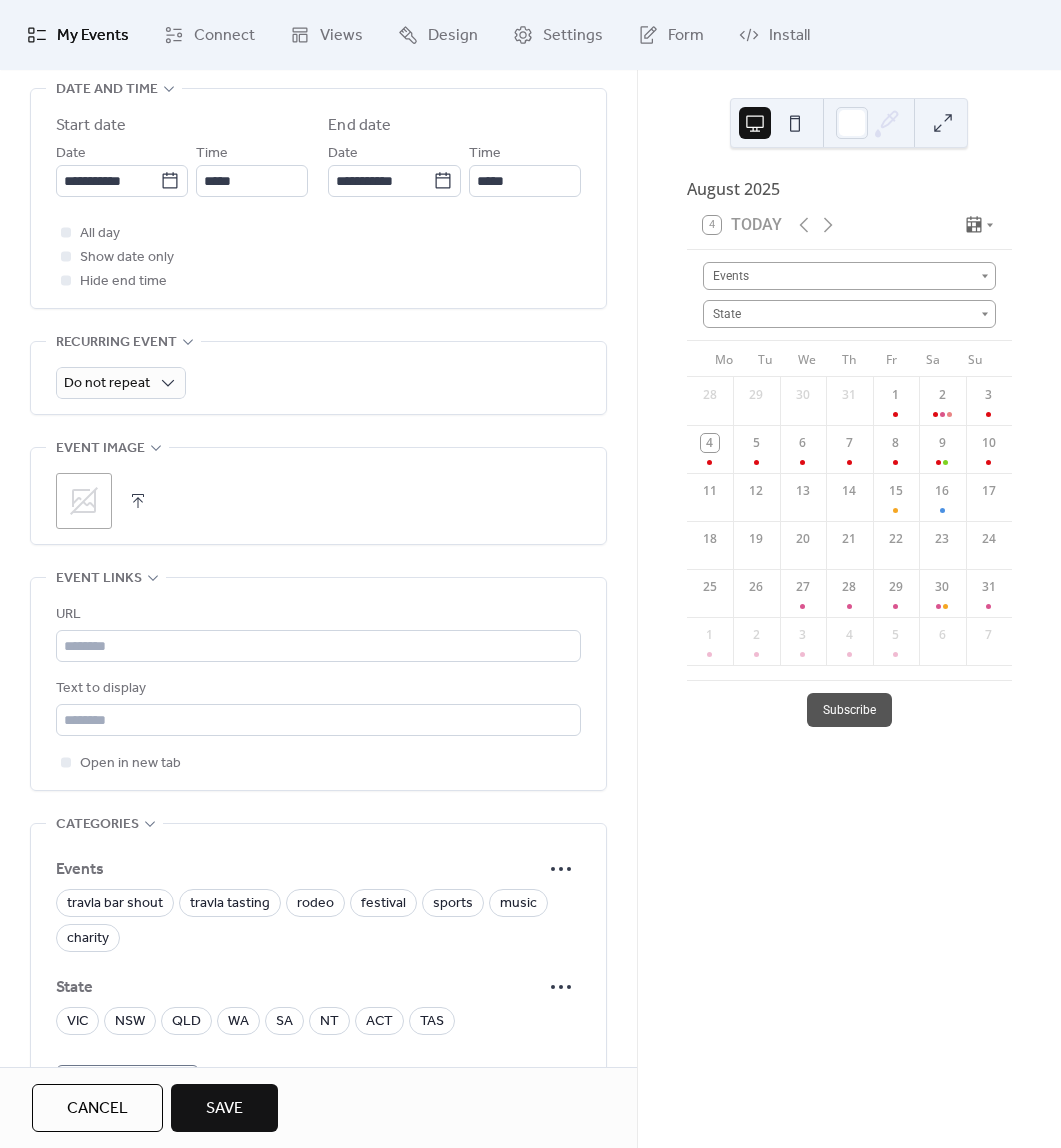 scroll, scrollTop: 676, scrollLeft: 0, axis: vertical 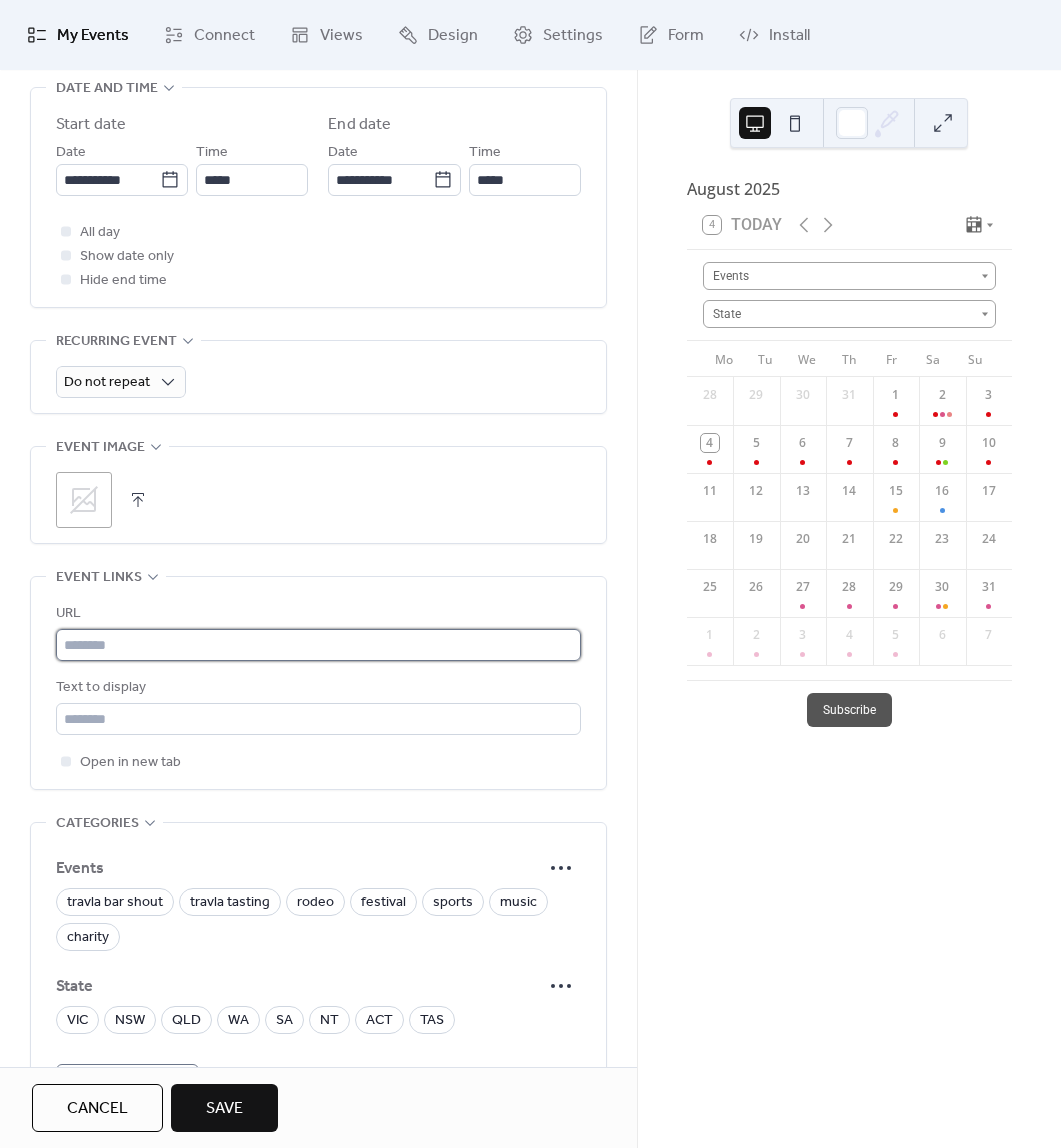 click at bounding box center [318, 645] 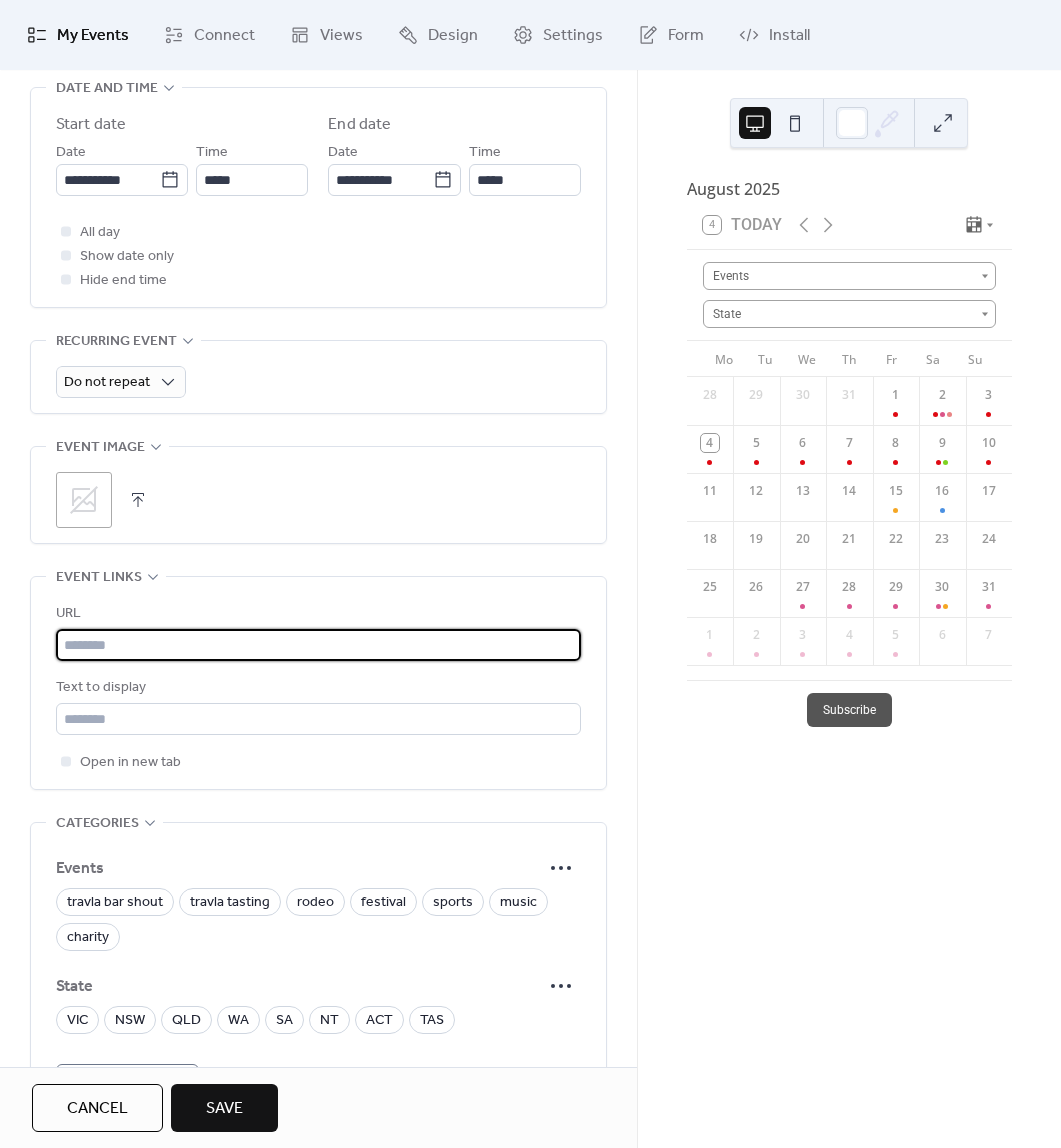 paste on "**********" 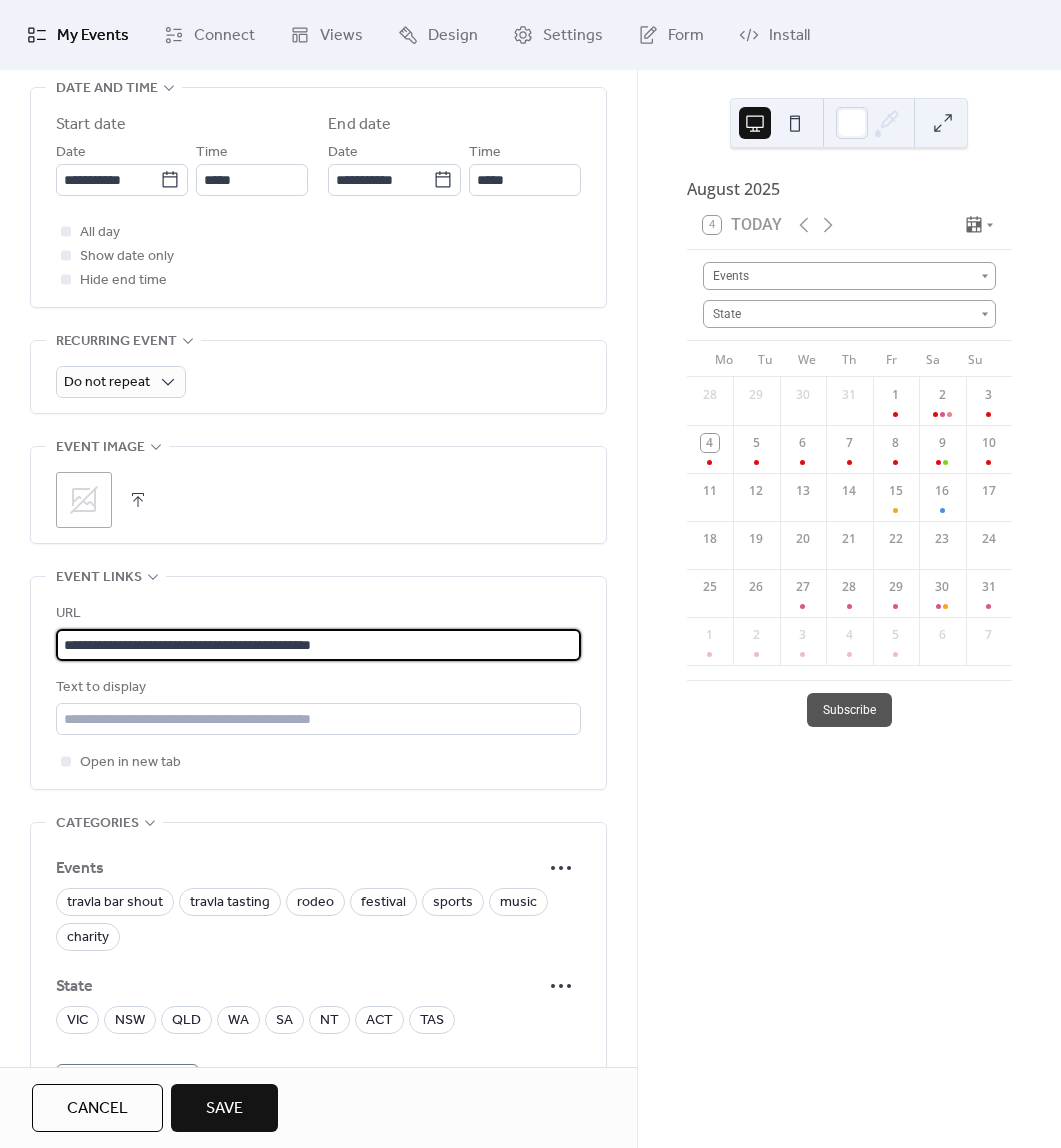 scroll, scrollTop: 1, scrollLeft: 0, axis: vertical 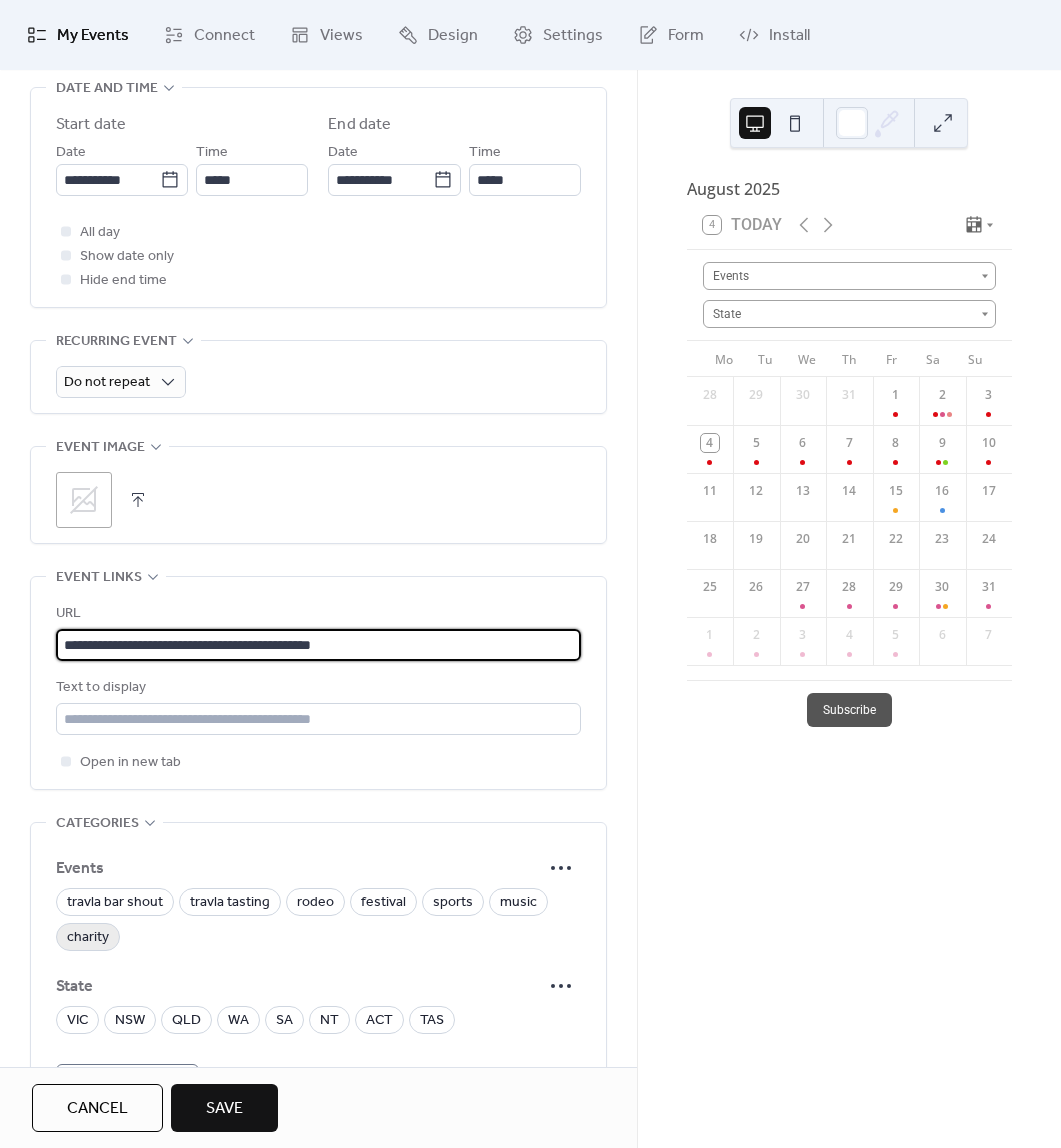 type on "**********" 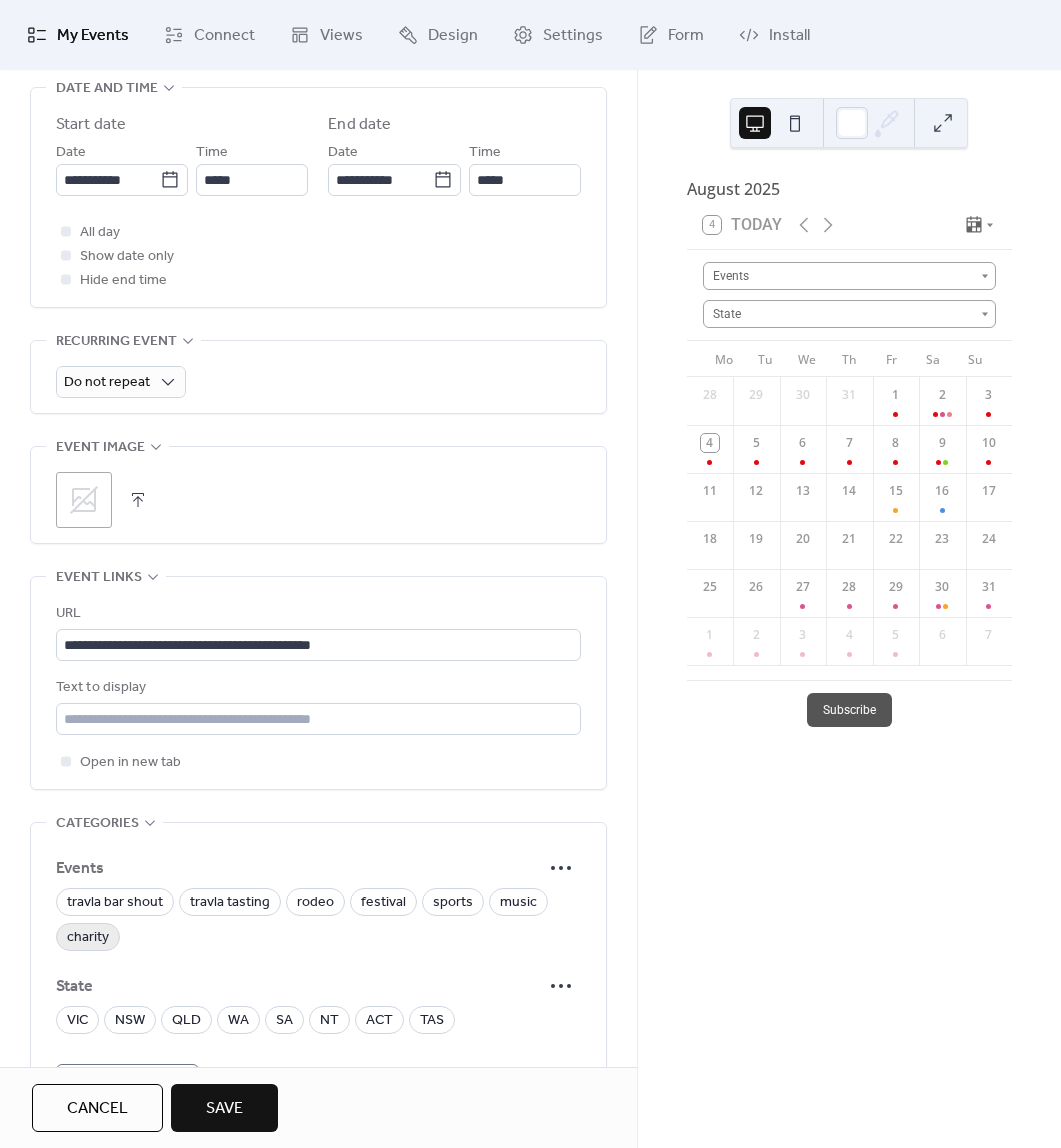 click on "charity" at bounding box center [88, 938] 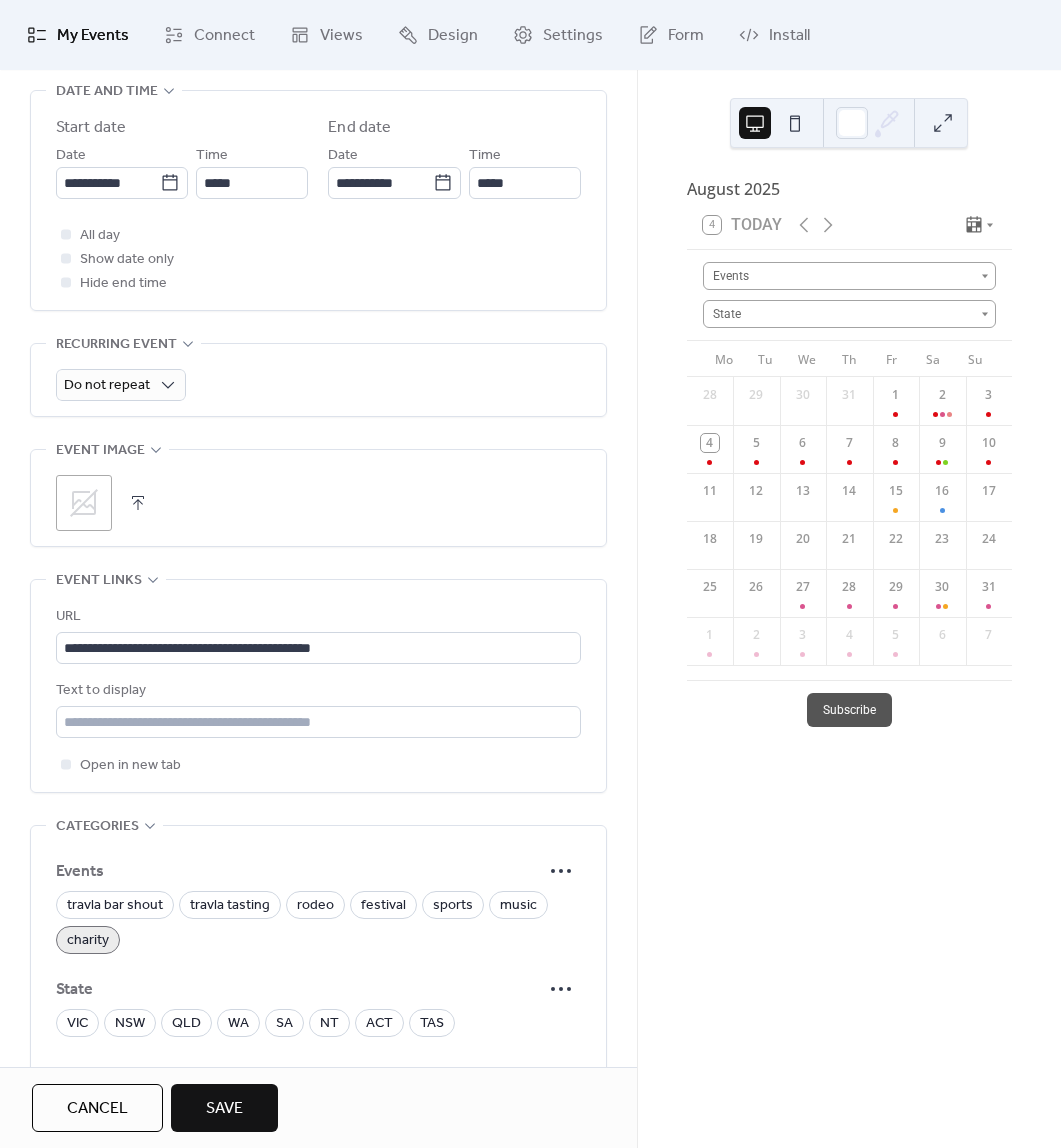scroll, scrollTop: 672, scrollLeft: 0, axis: vertical 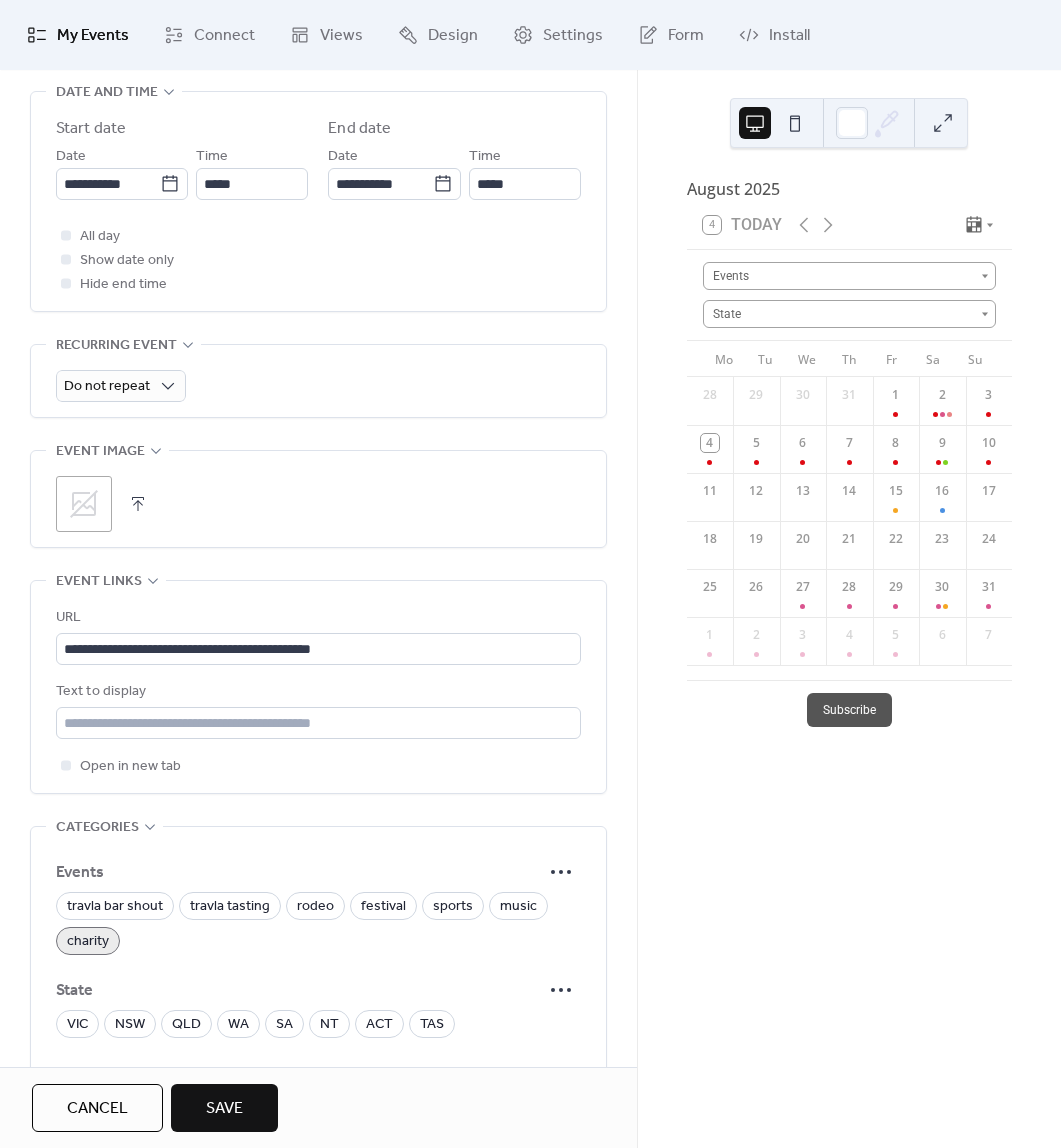 click 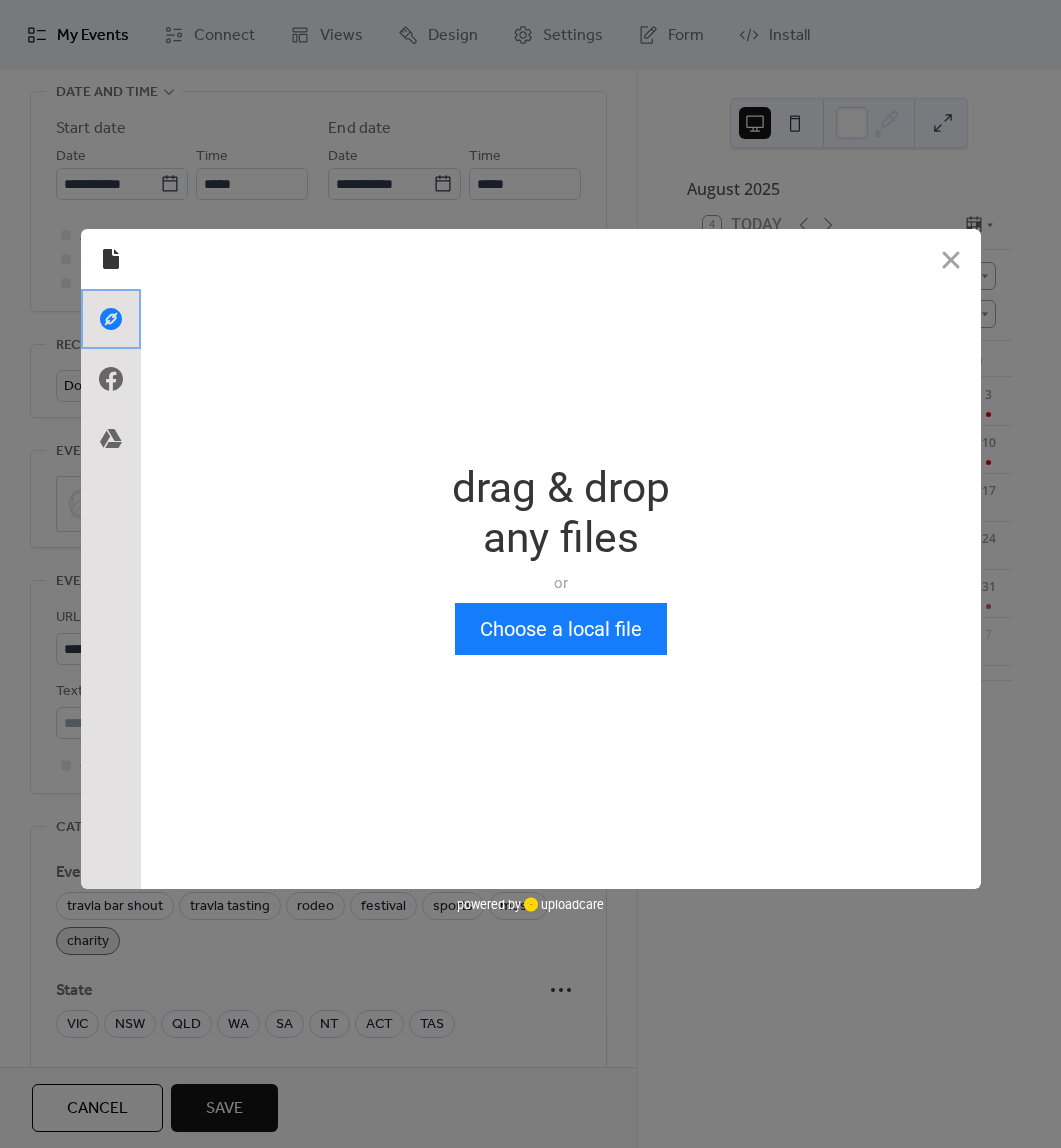 click 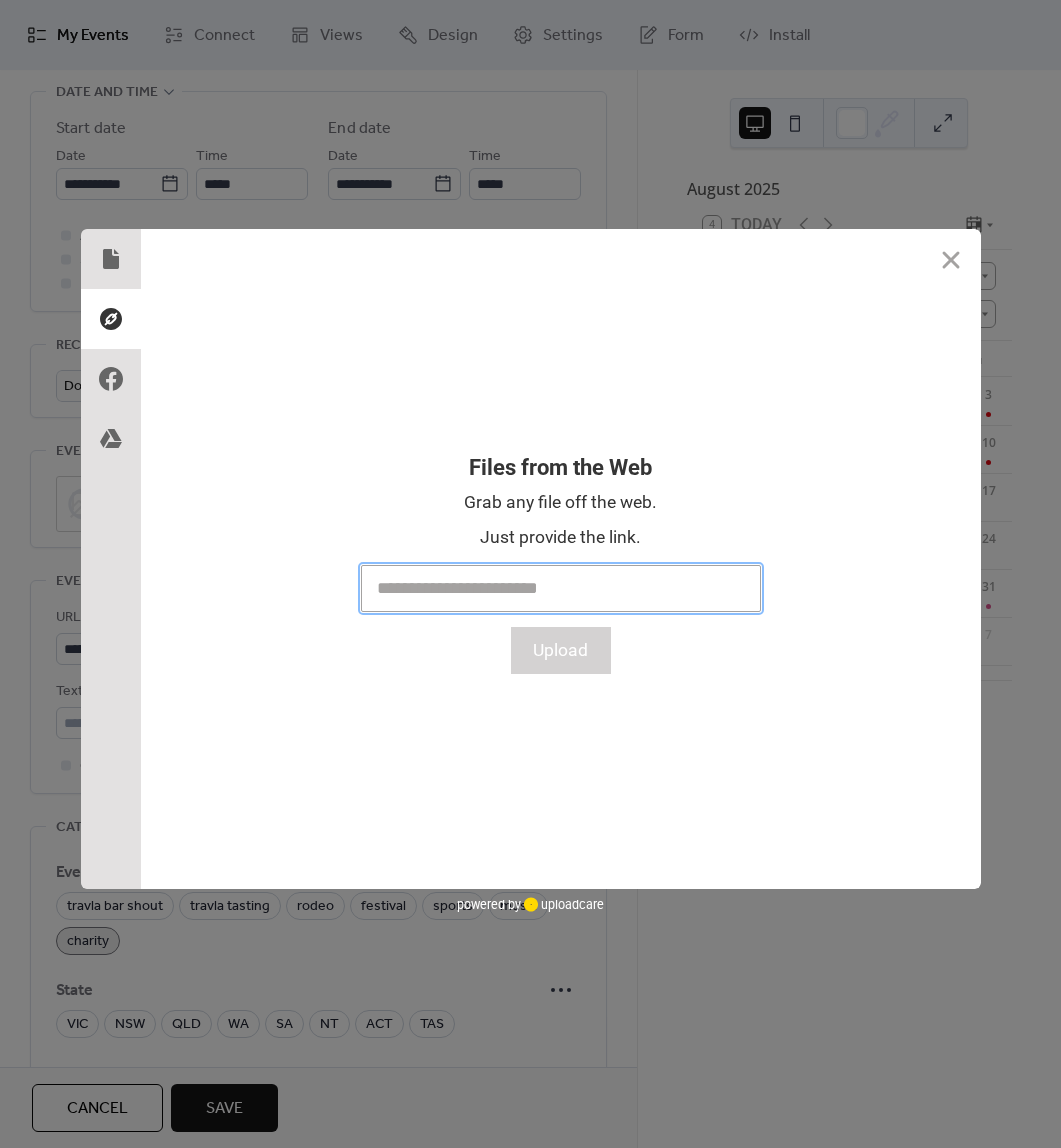 click at bounding box center [561, 588] 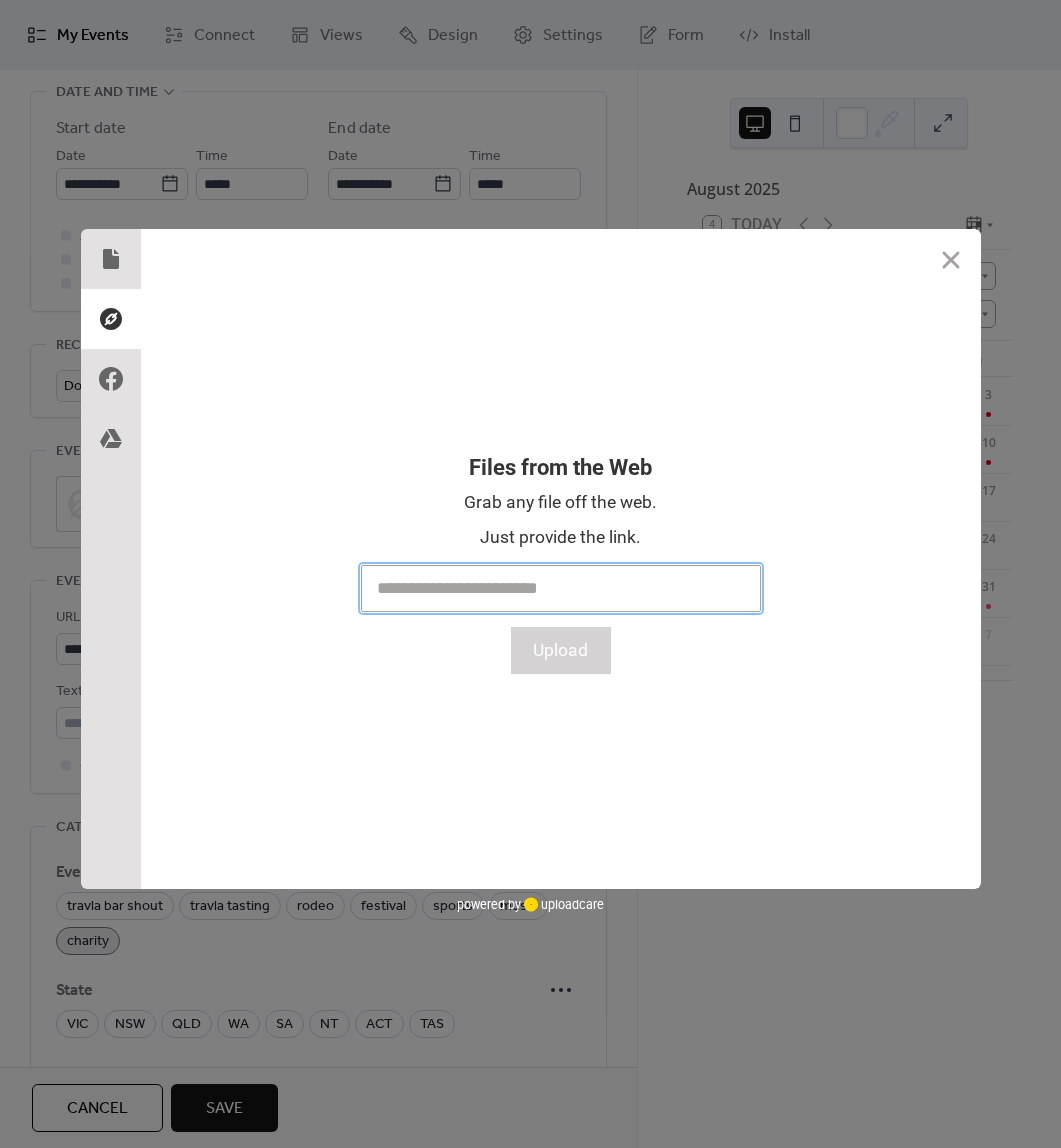 paste on "**********" 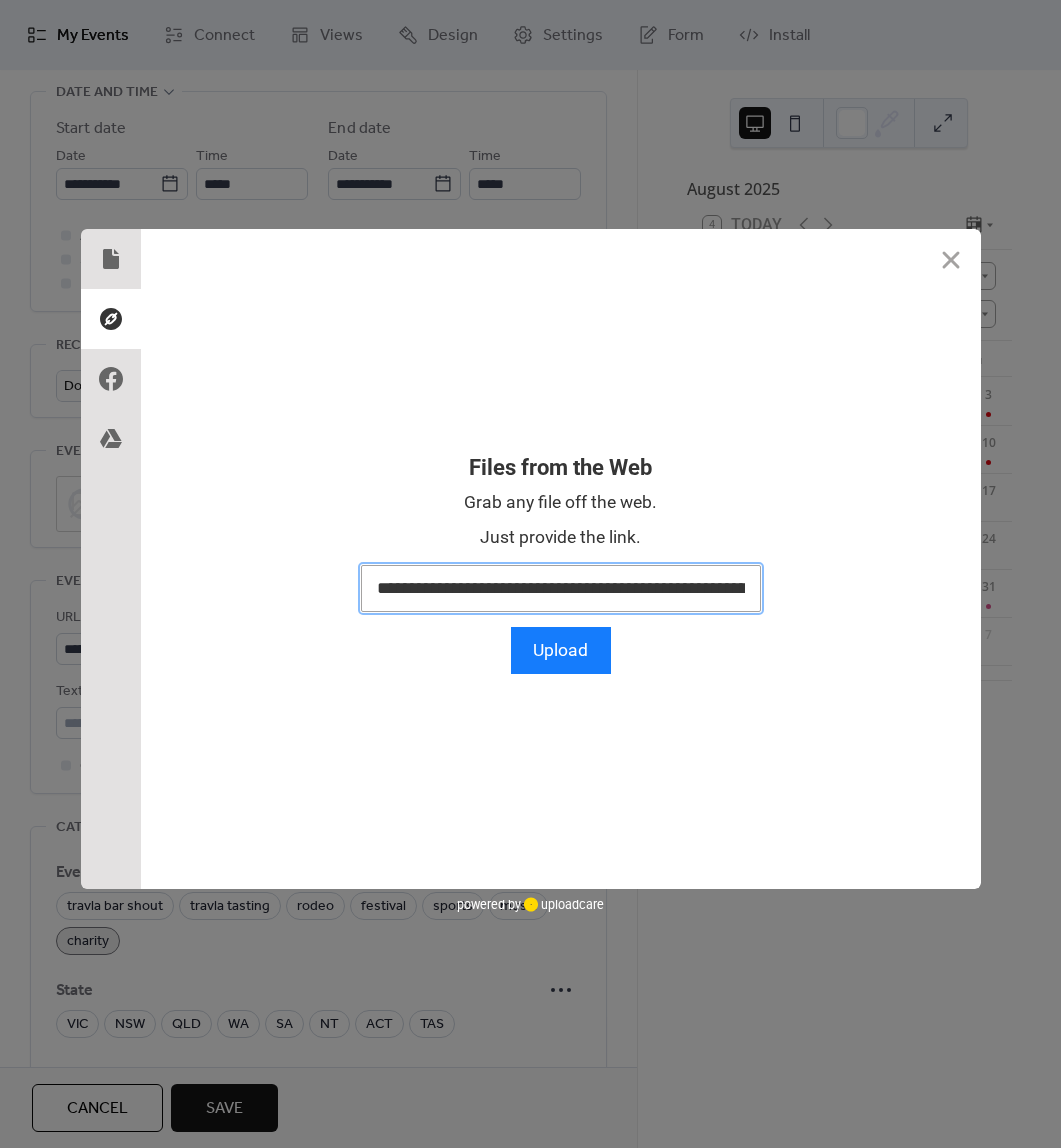 scroll, scrollTop: 0, scrollLeft: 468, axis: horizontal 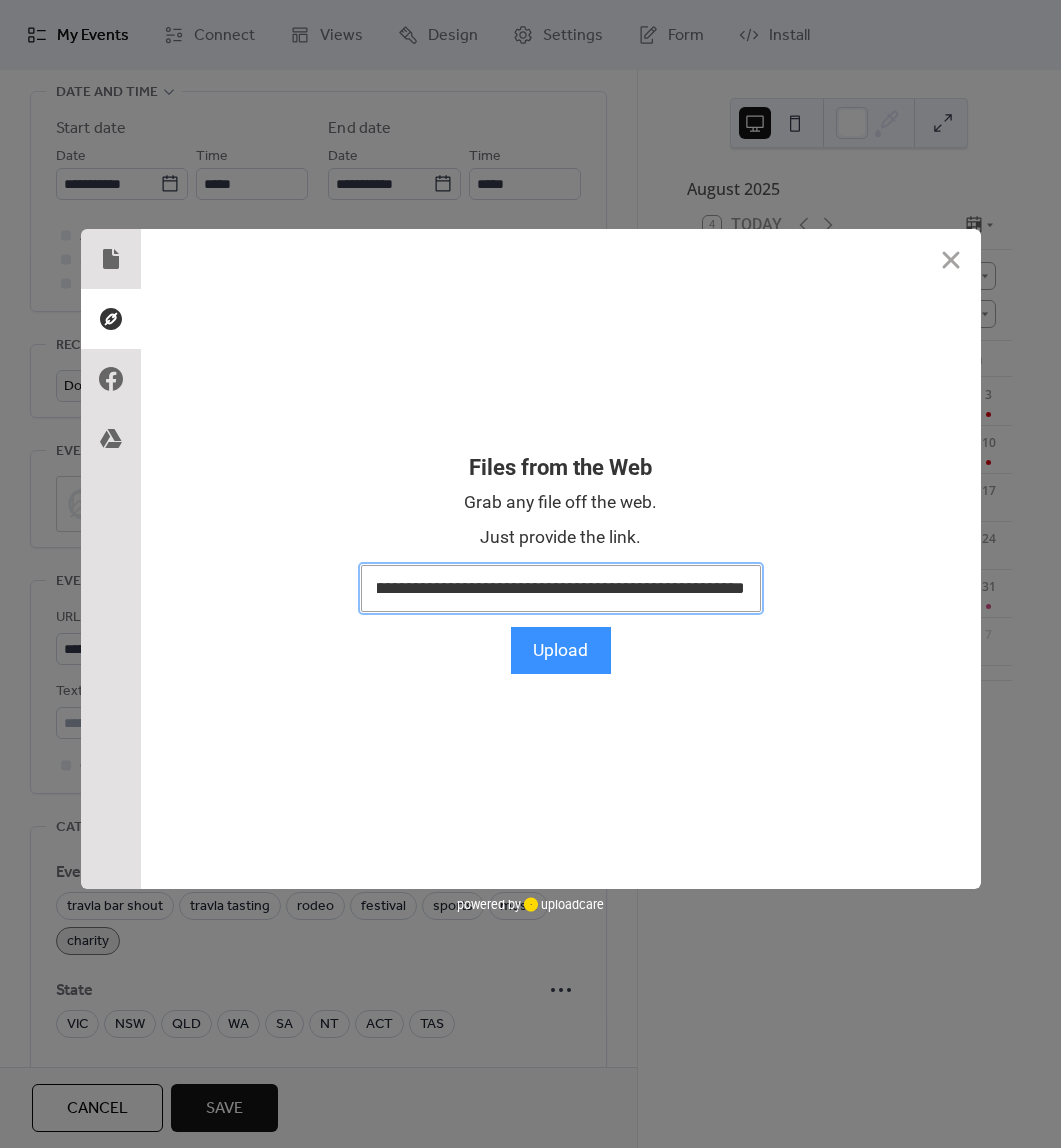 type on "**********" 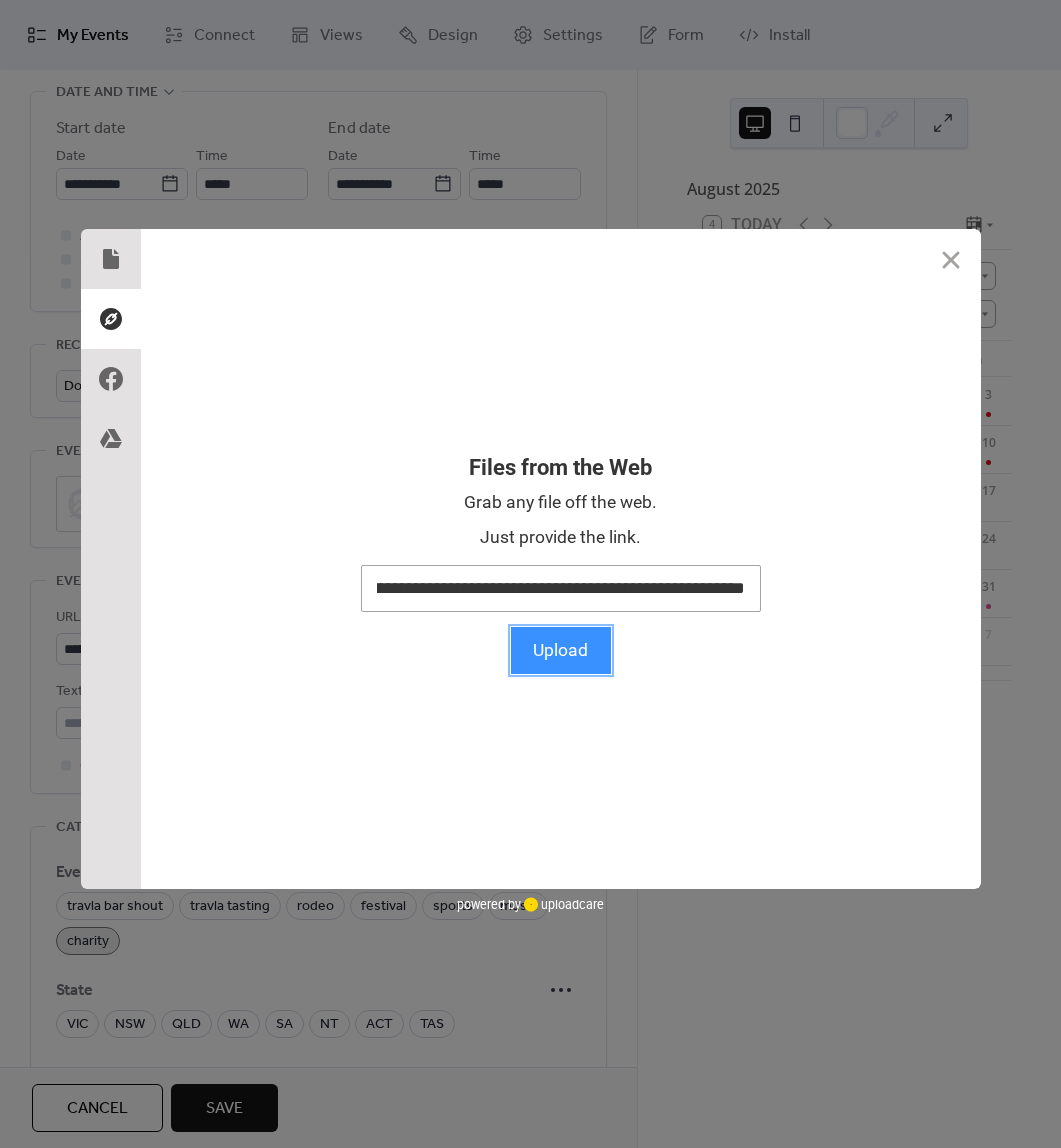 click on "Upload" at bounding box center (561, 650) 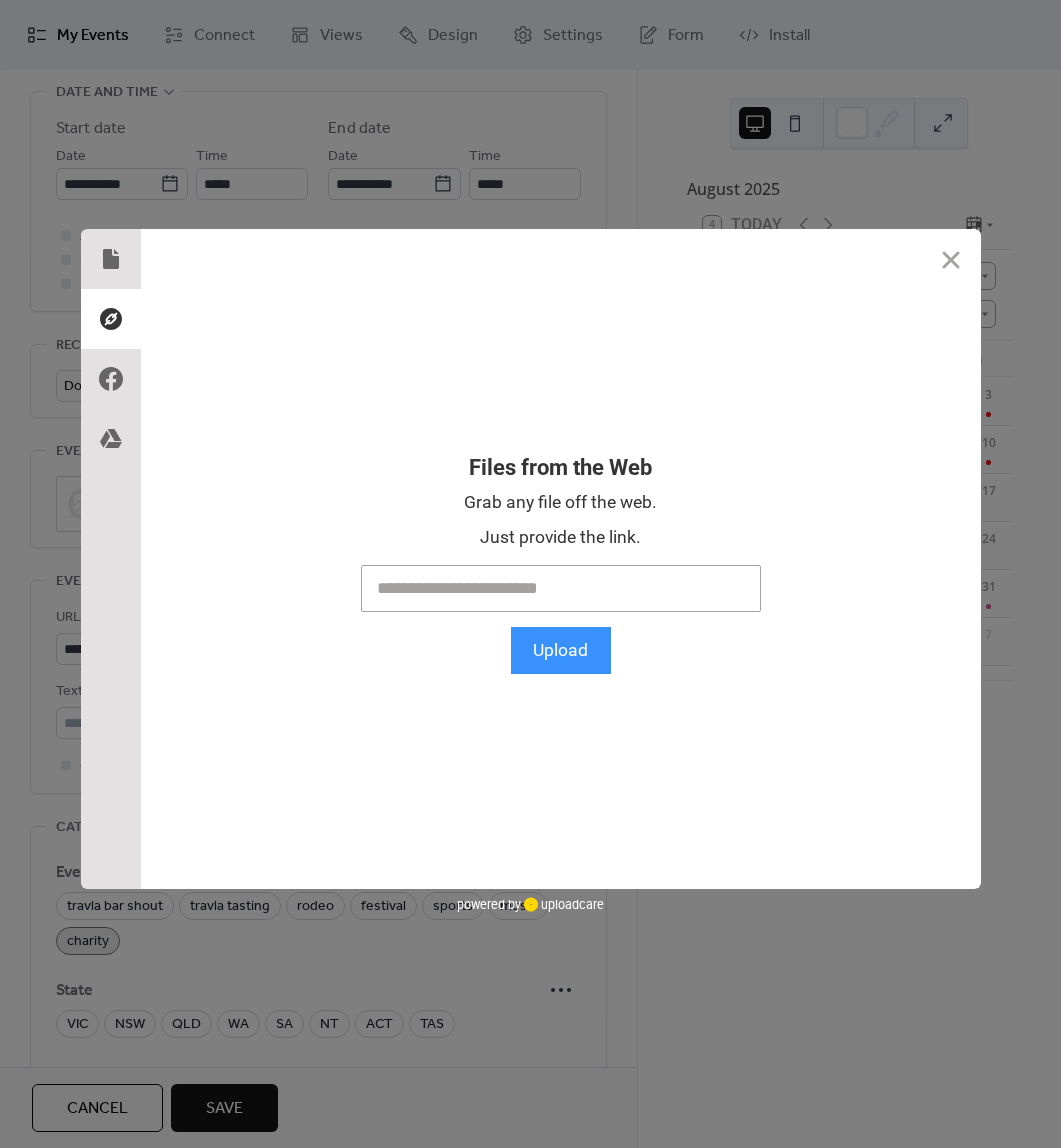 scroll, scrollTop: 0, scrollLeft: 0, axis: both 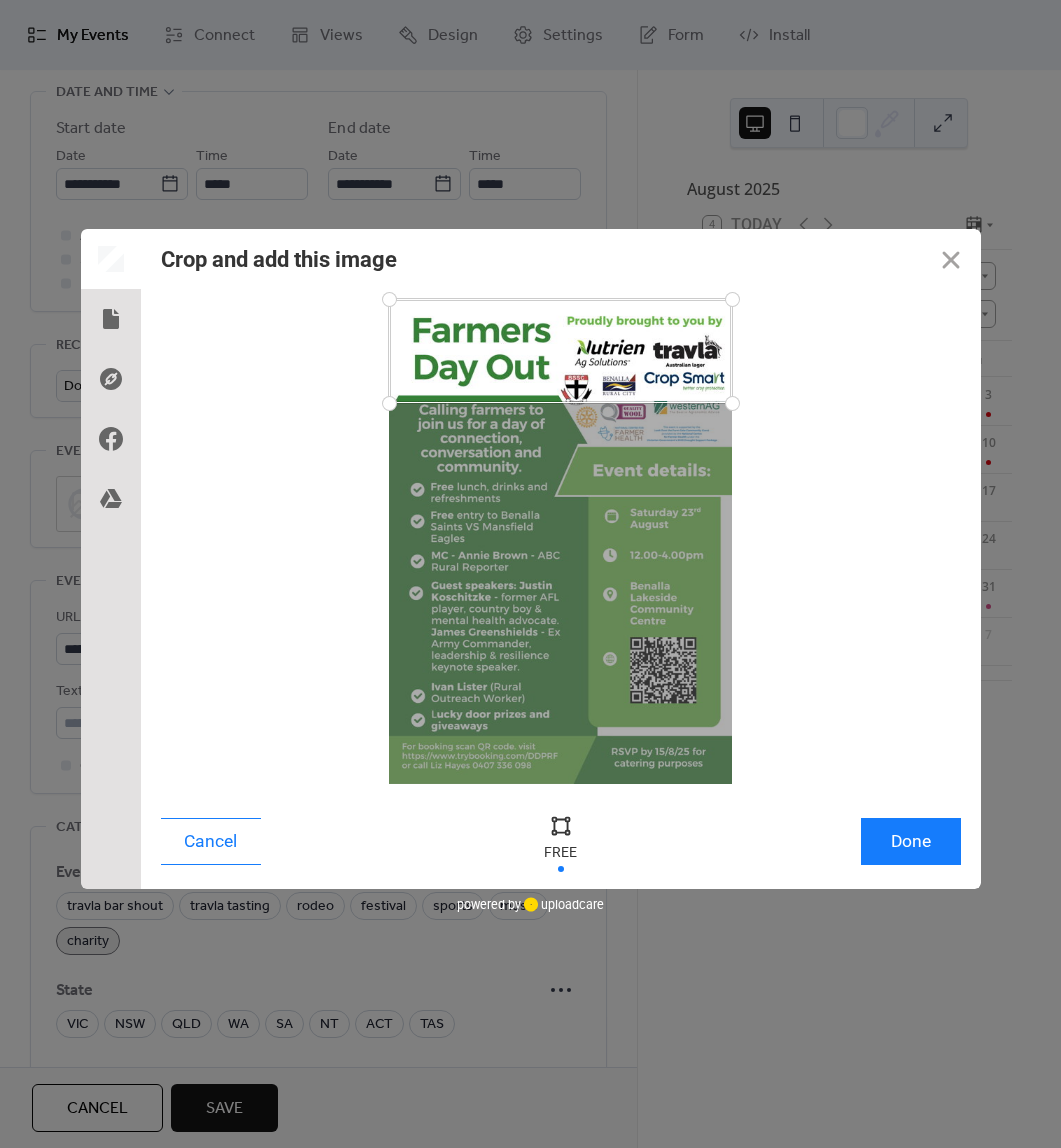 drag, startPoint x: 729, startPoint y: 781, endPoint x: 773, endPoint y: 403, distance: 380.55222 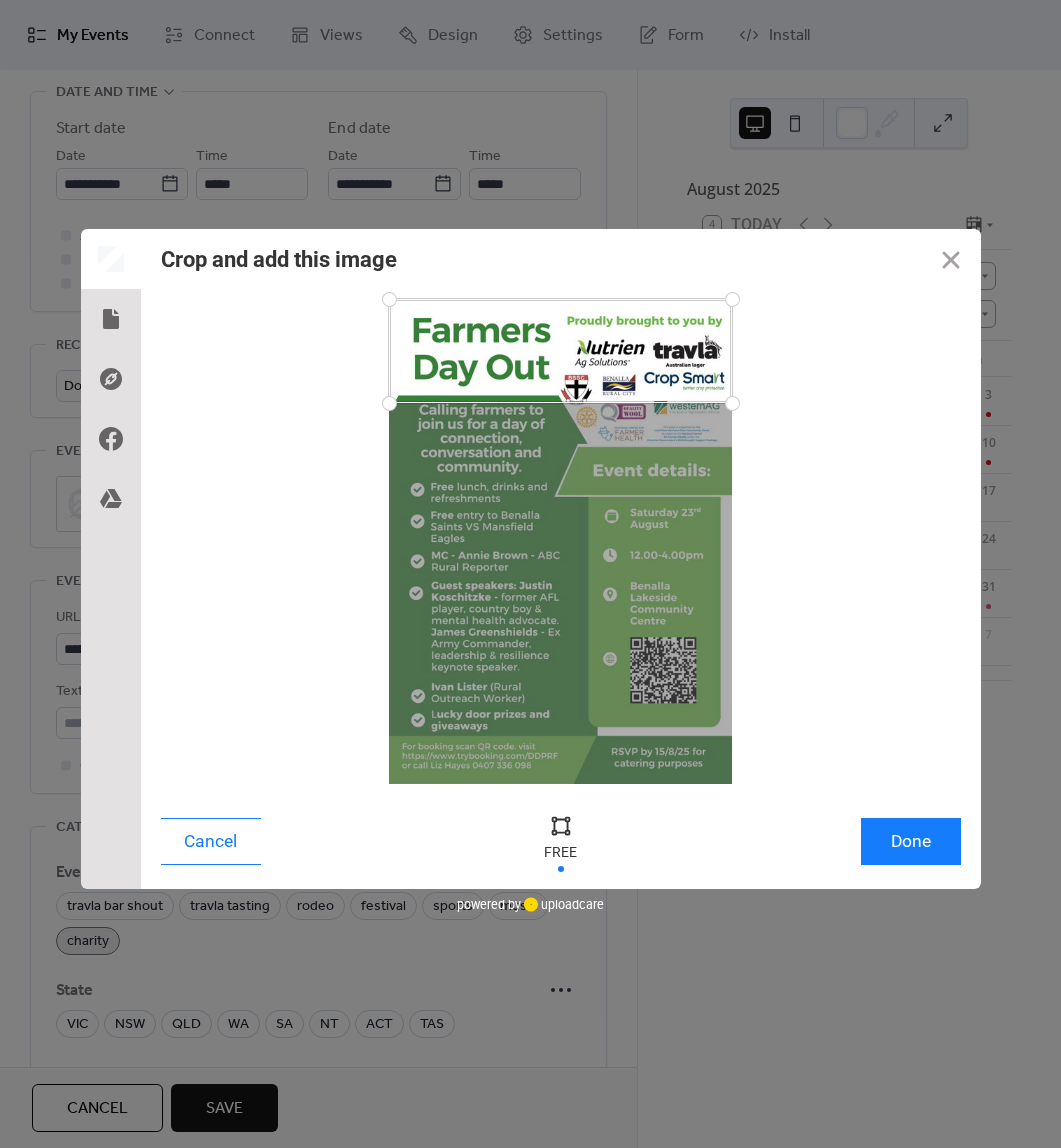 click at bounding box center [561, 541] 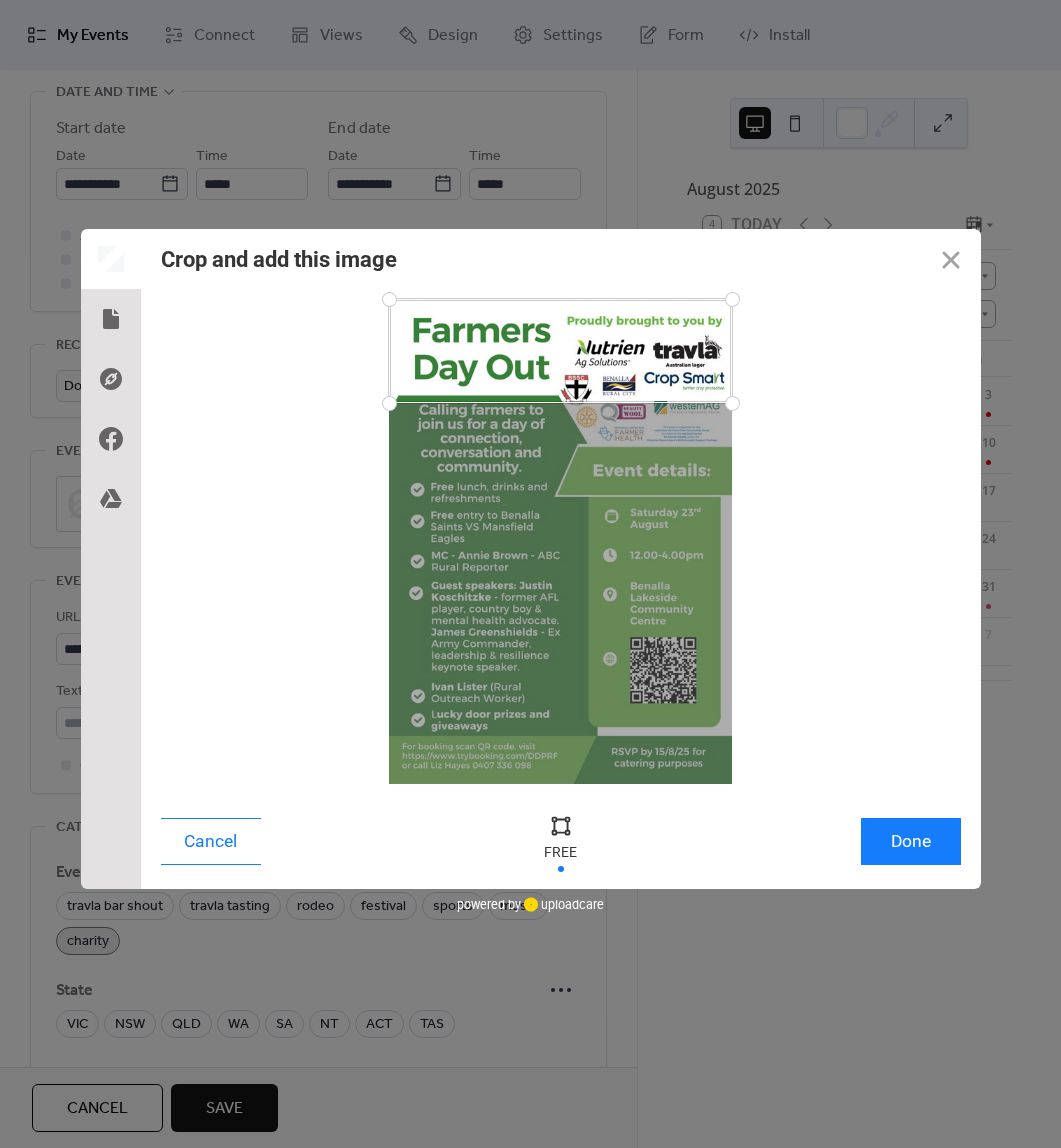 click at bounding box center [561, 541] 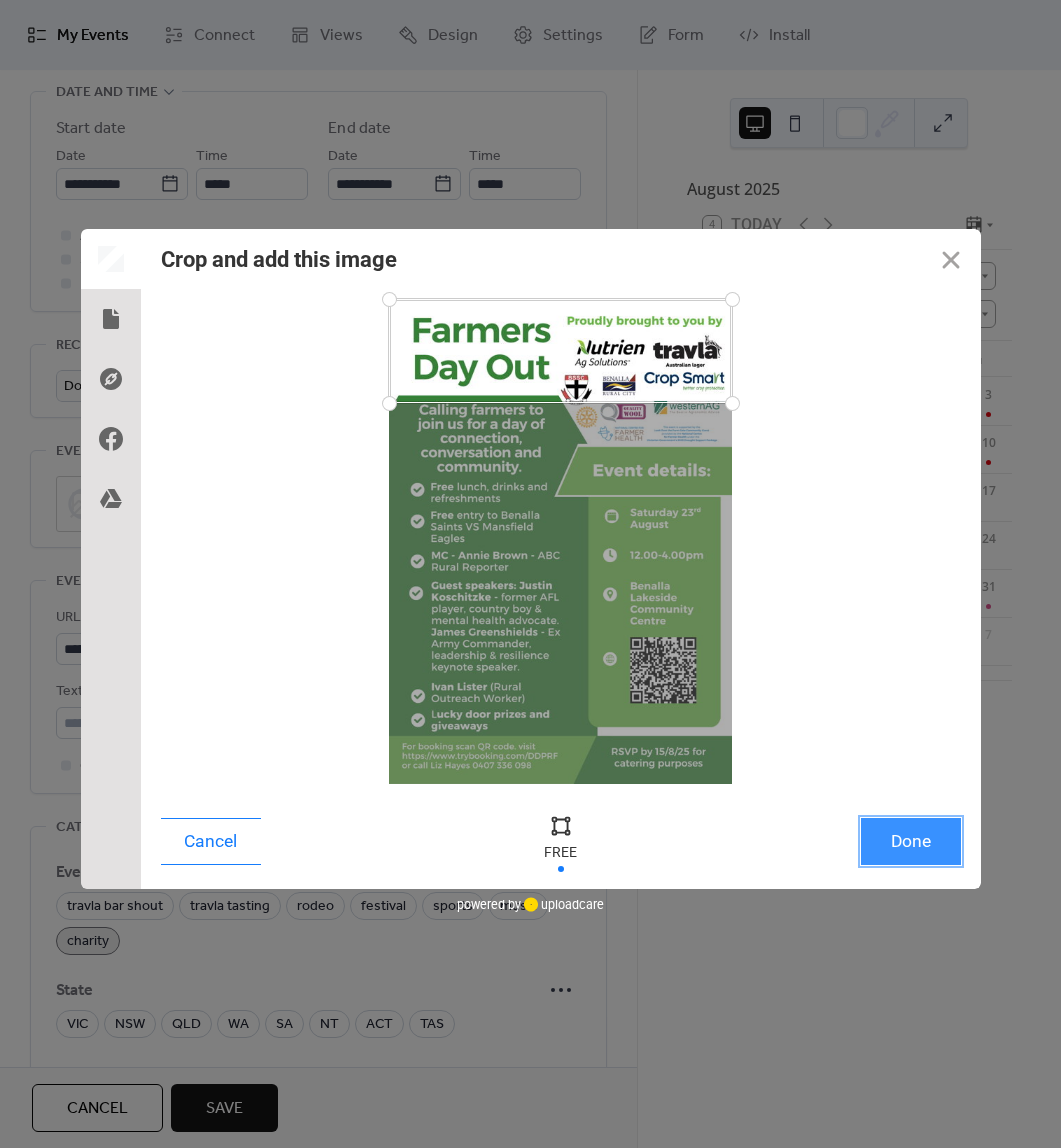 click on "Done" at bounding box center [911, 841] 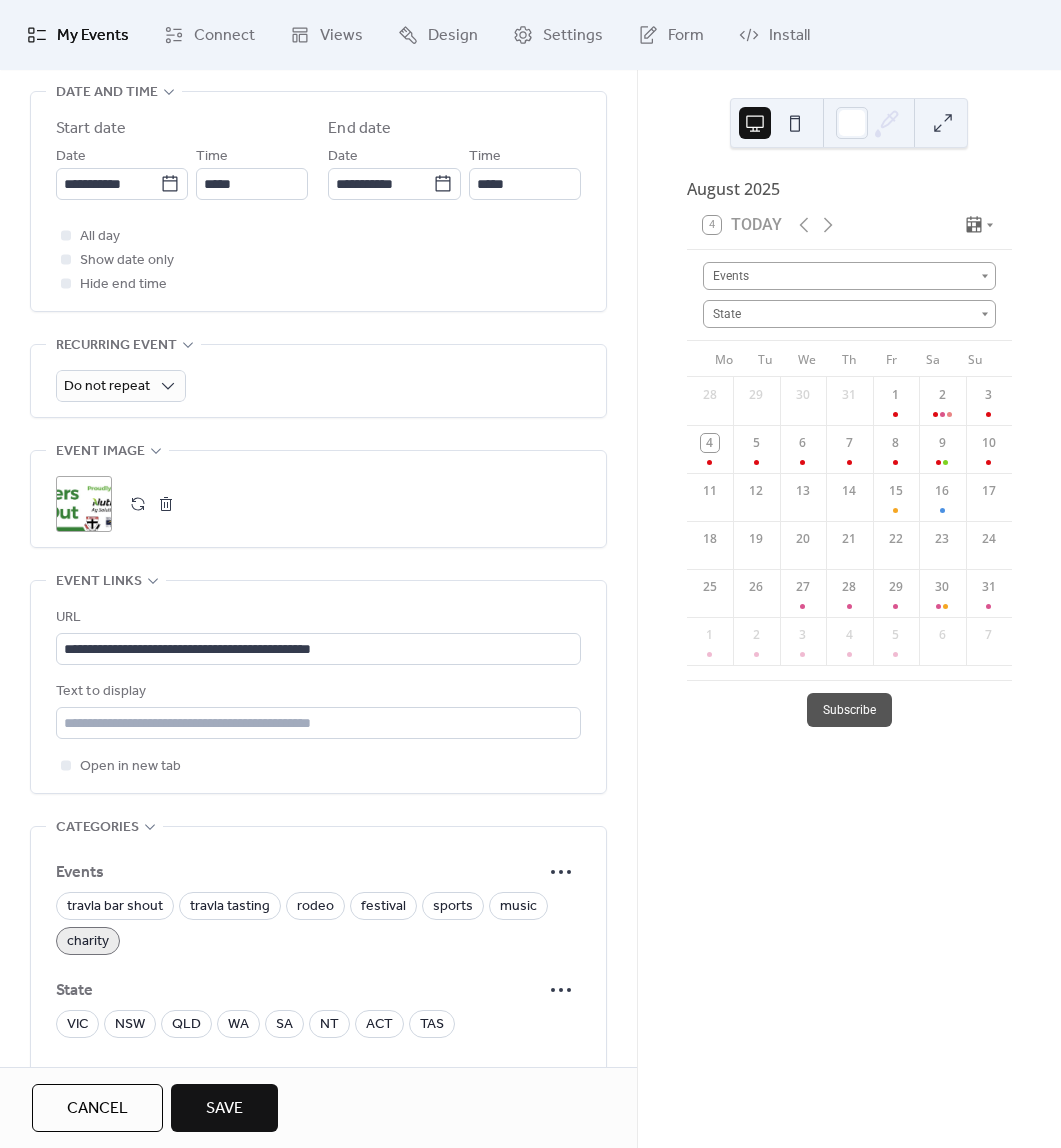 click on ";" at bounding box center [84, 504] 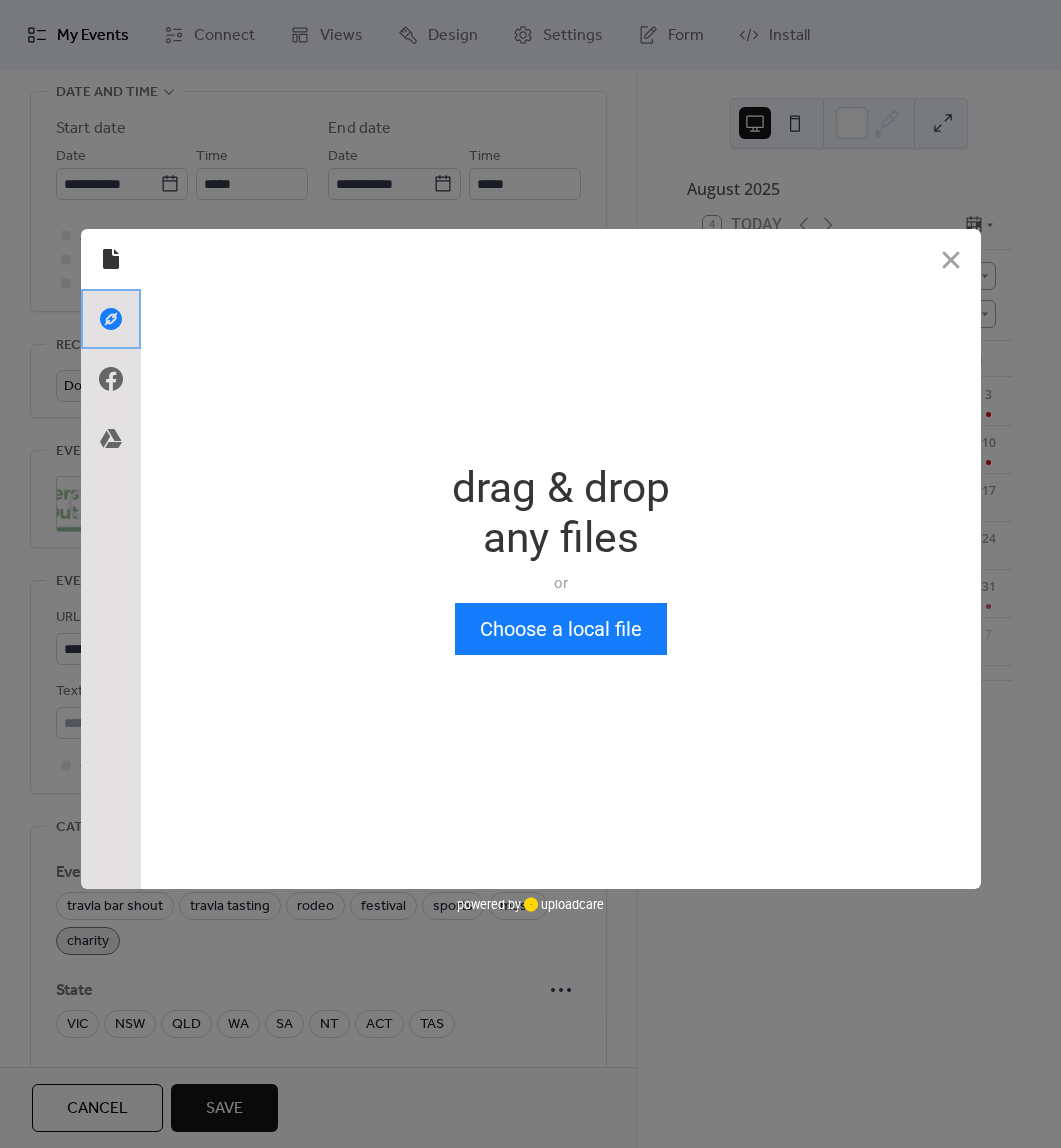 click 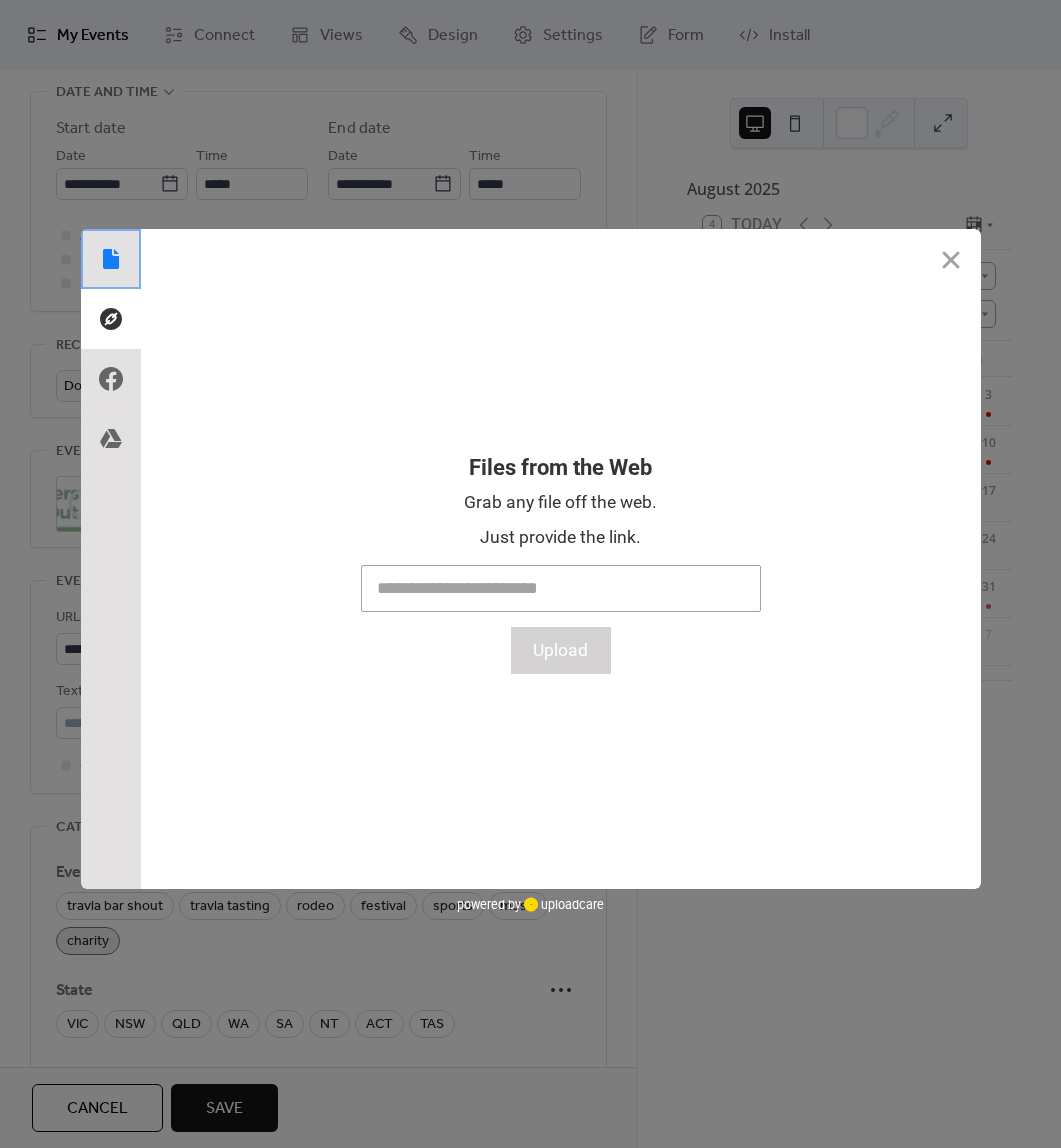 click 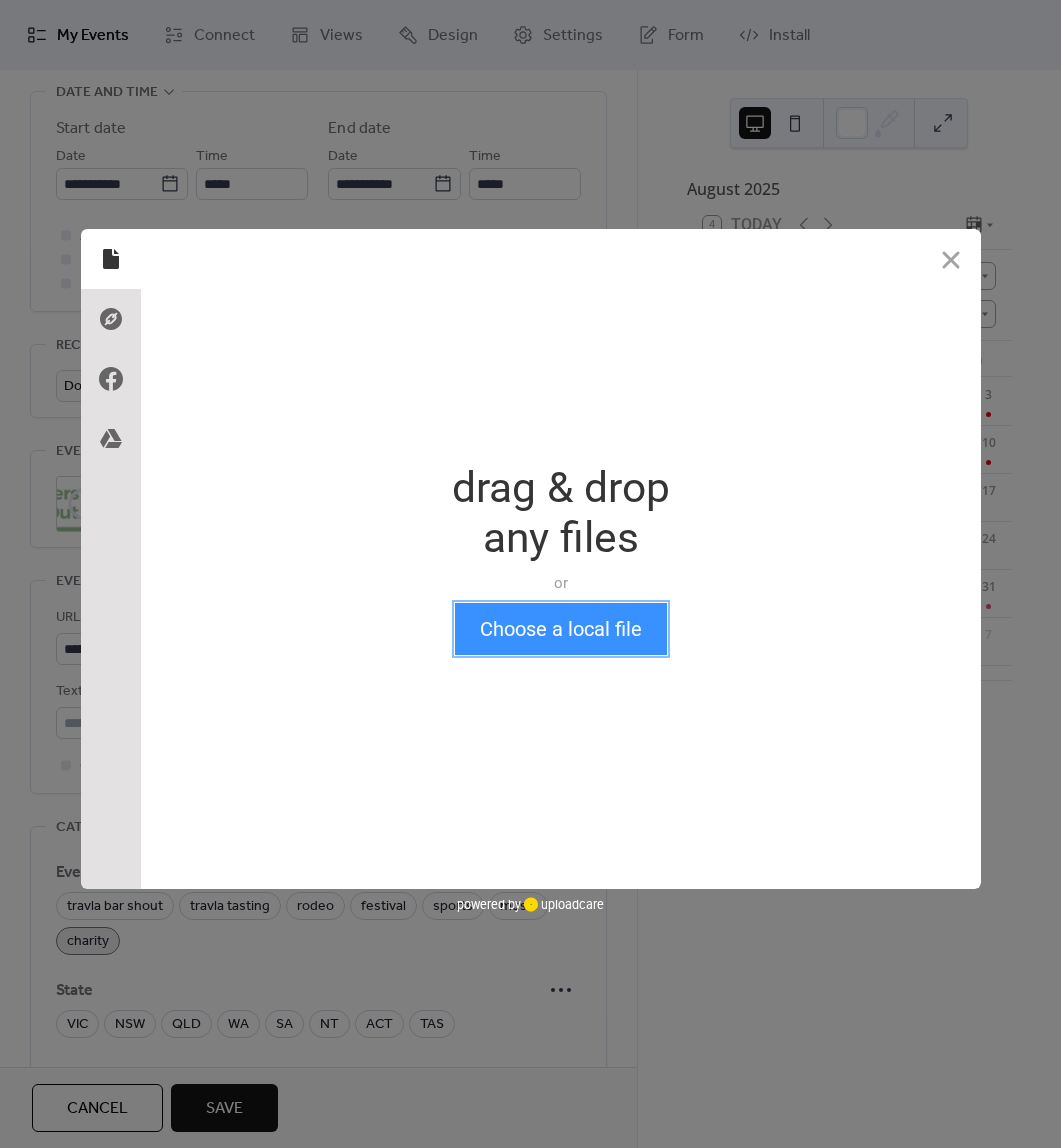 click on "Choose a local file" at bounding box center [561, 629] 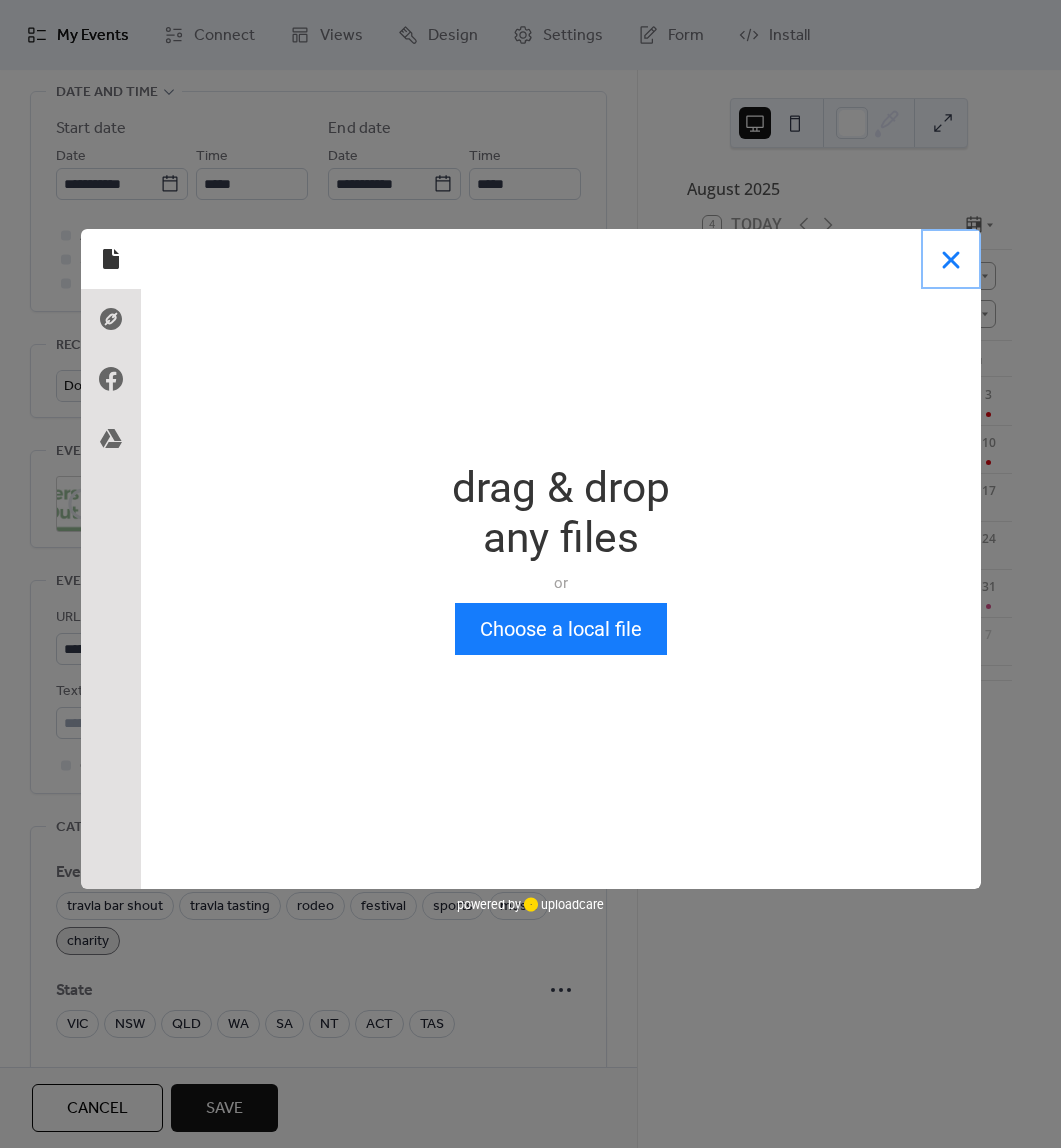 click at bounding box center [951, 259] 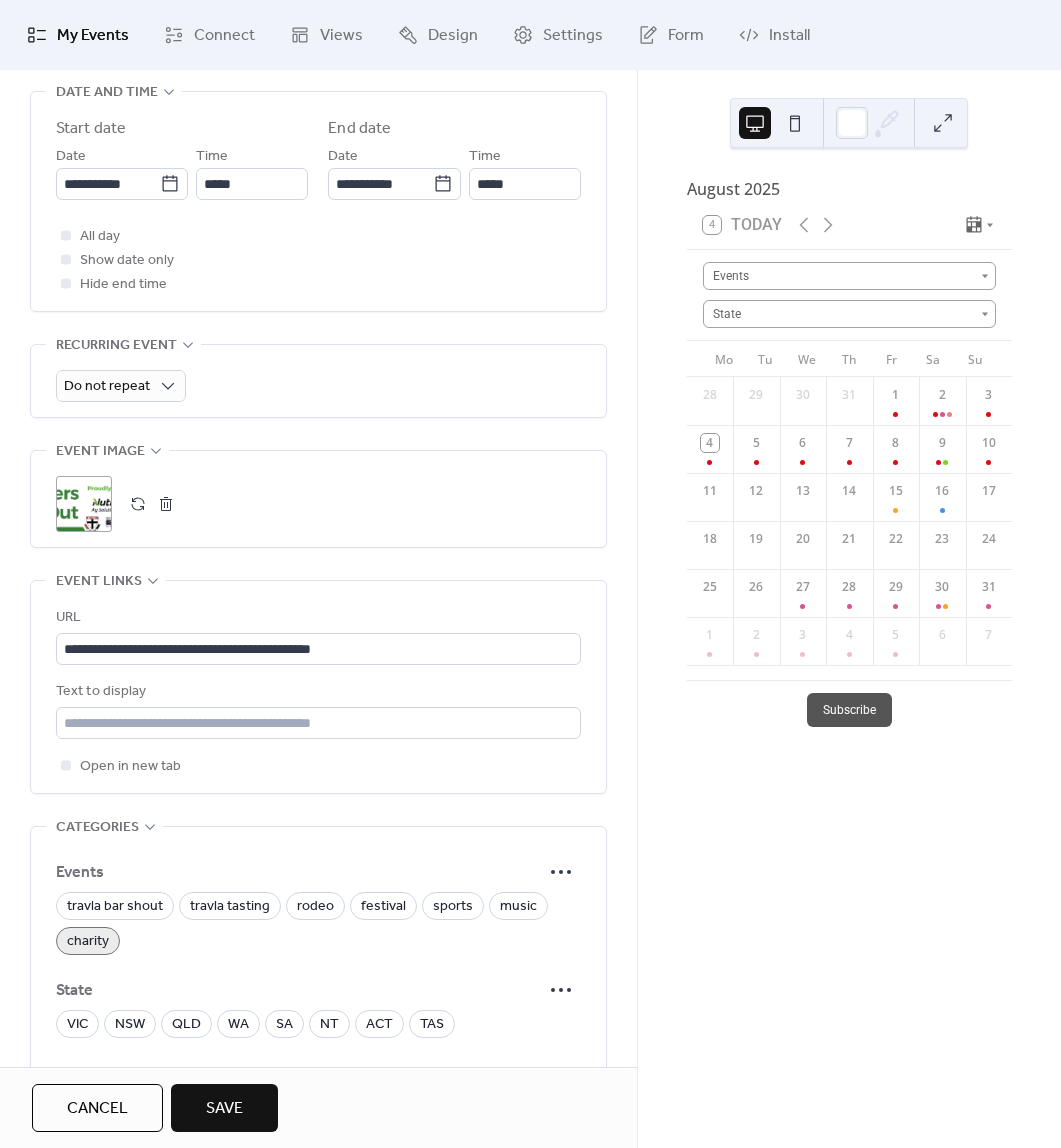 click on ";" at bounding box center (84, 504) 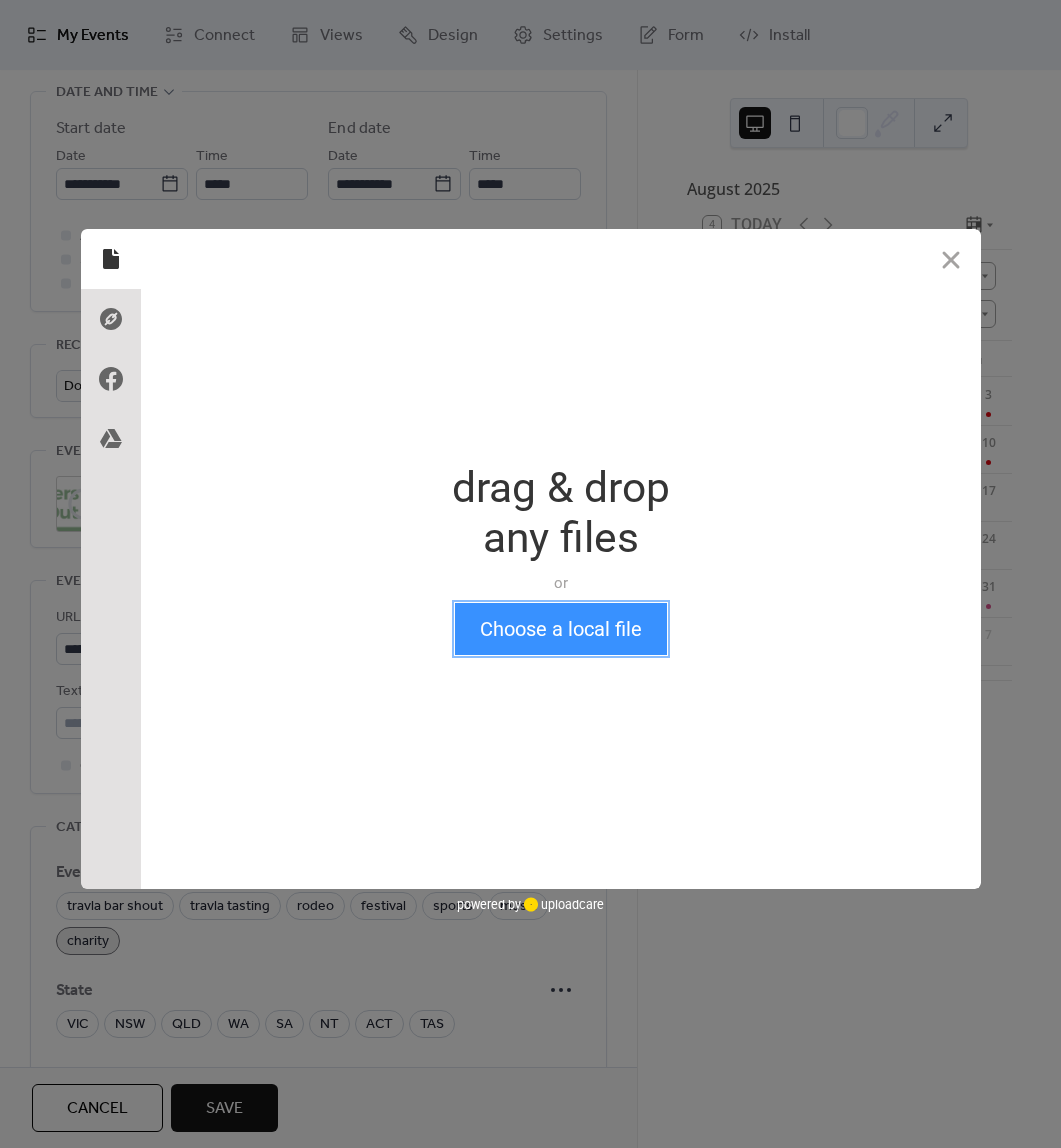 click on "Choose a local file" at bounding box center (561, 629) 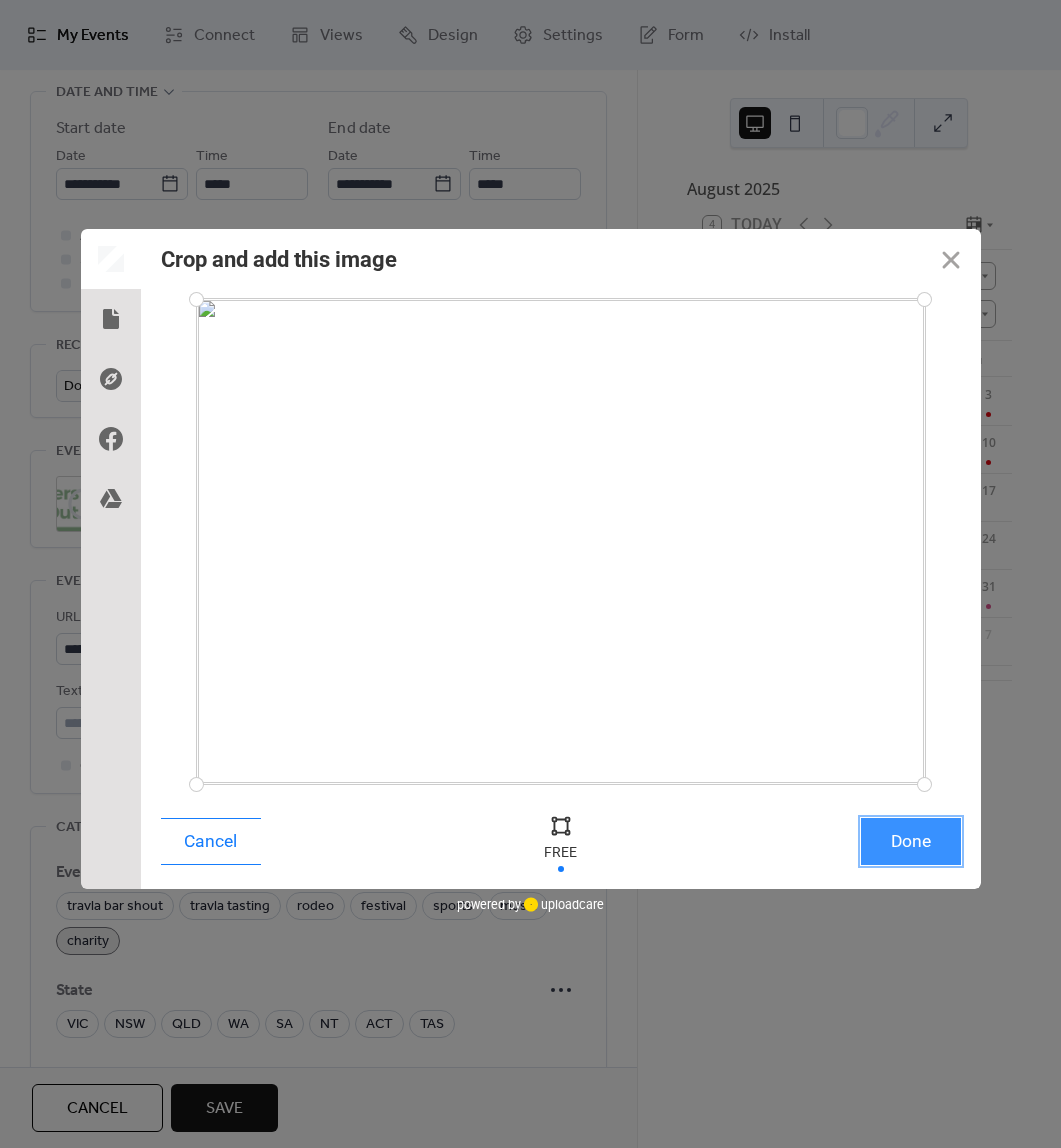 click on "Done" at bounding box center [911, 841] 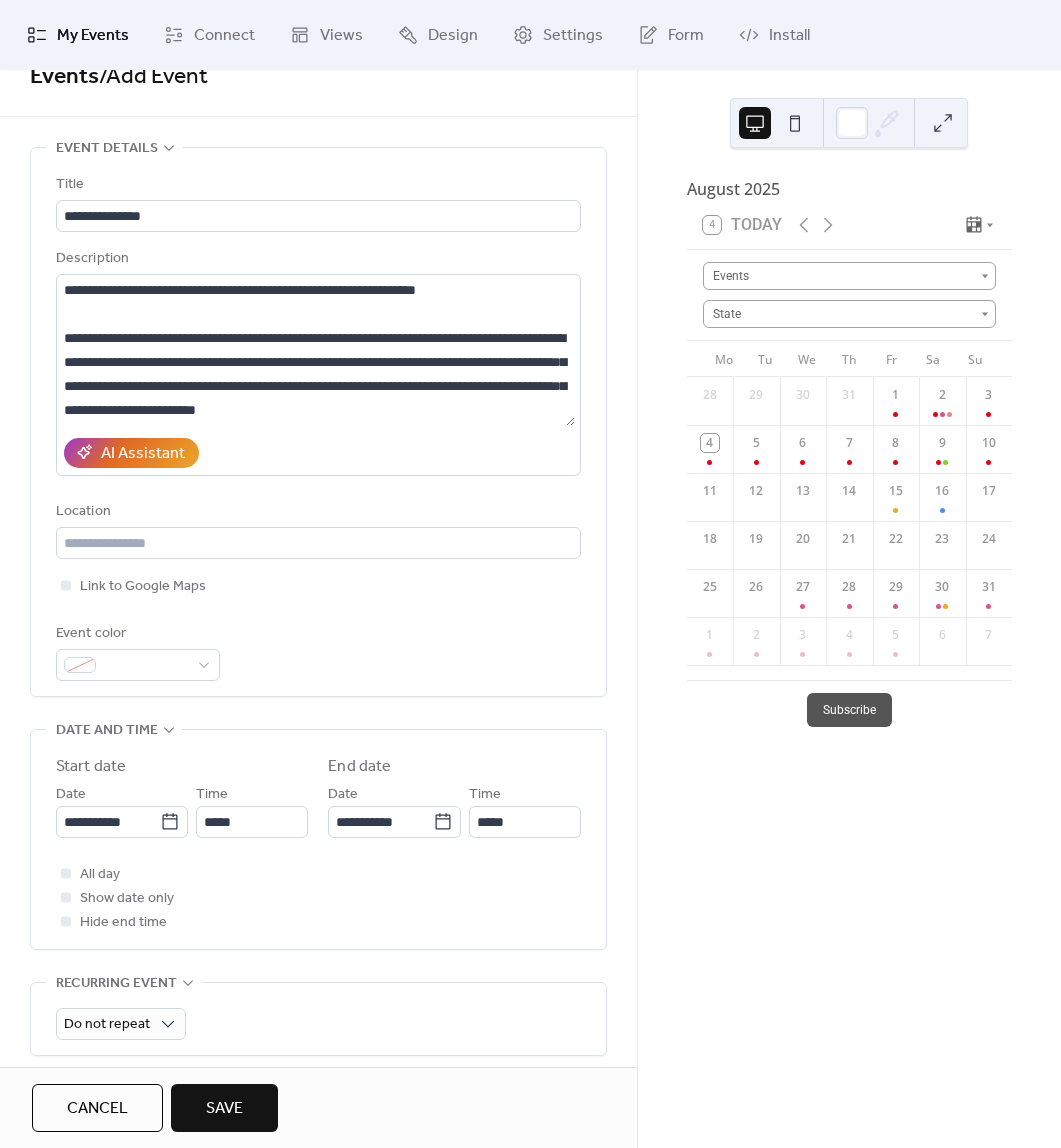 scroll, scrollTop: 0, scrollLeft: 0, axis: both 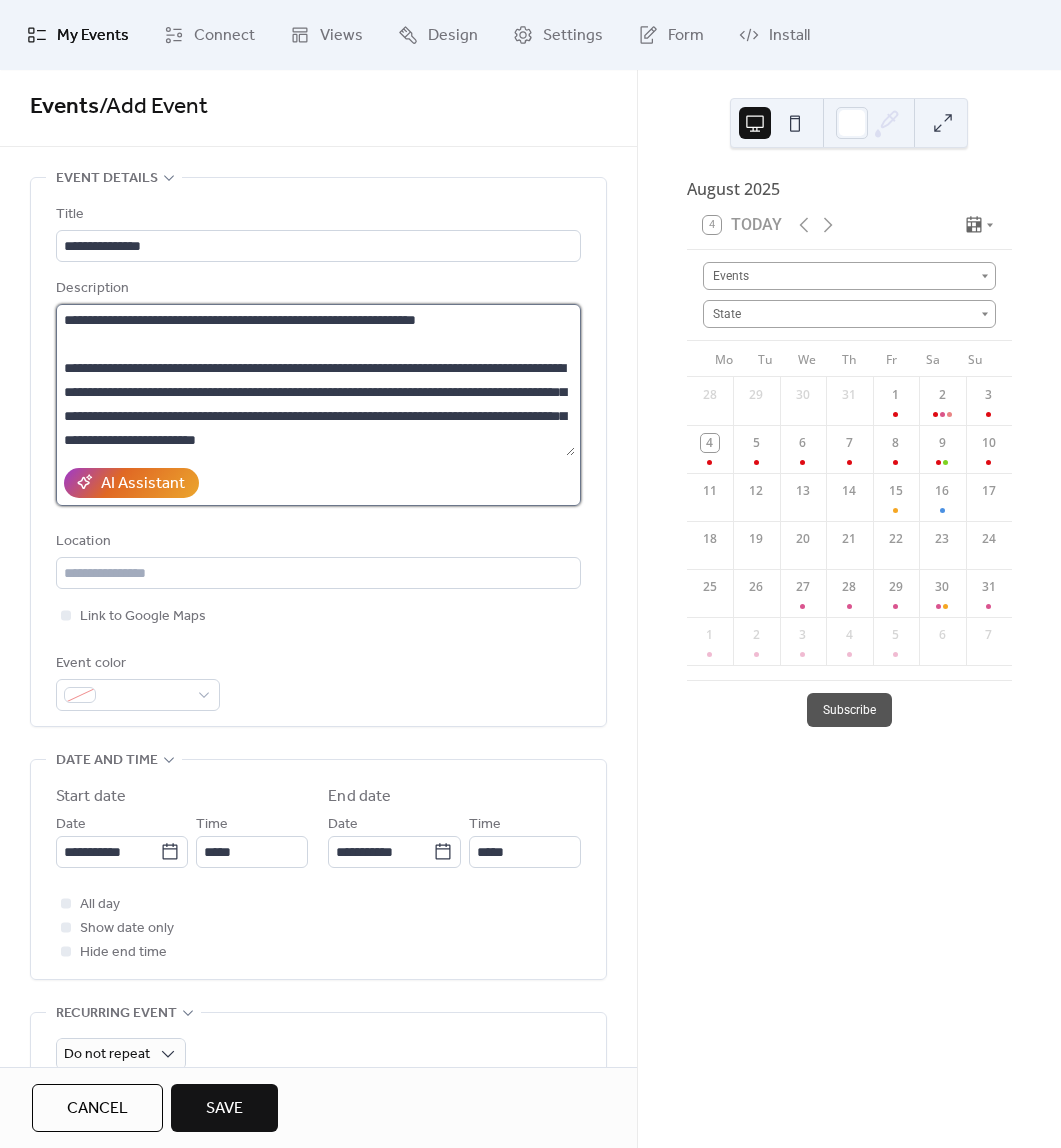 click on "**********" at bounding box center (315, 380) 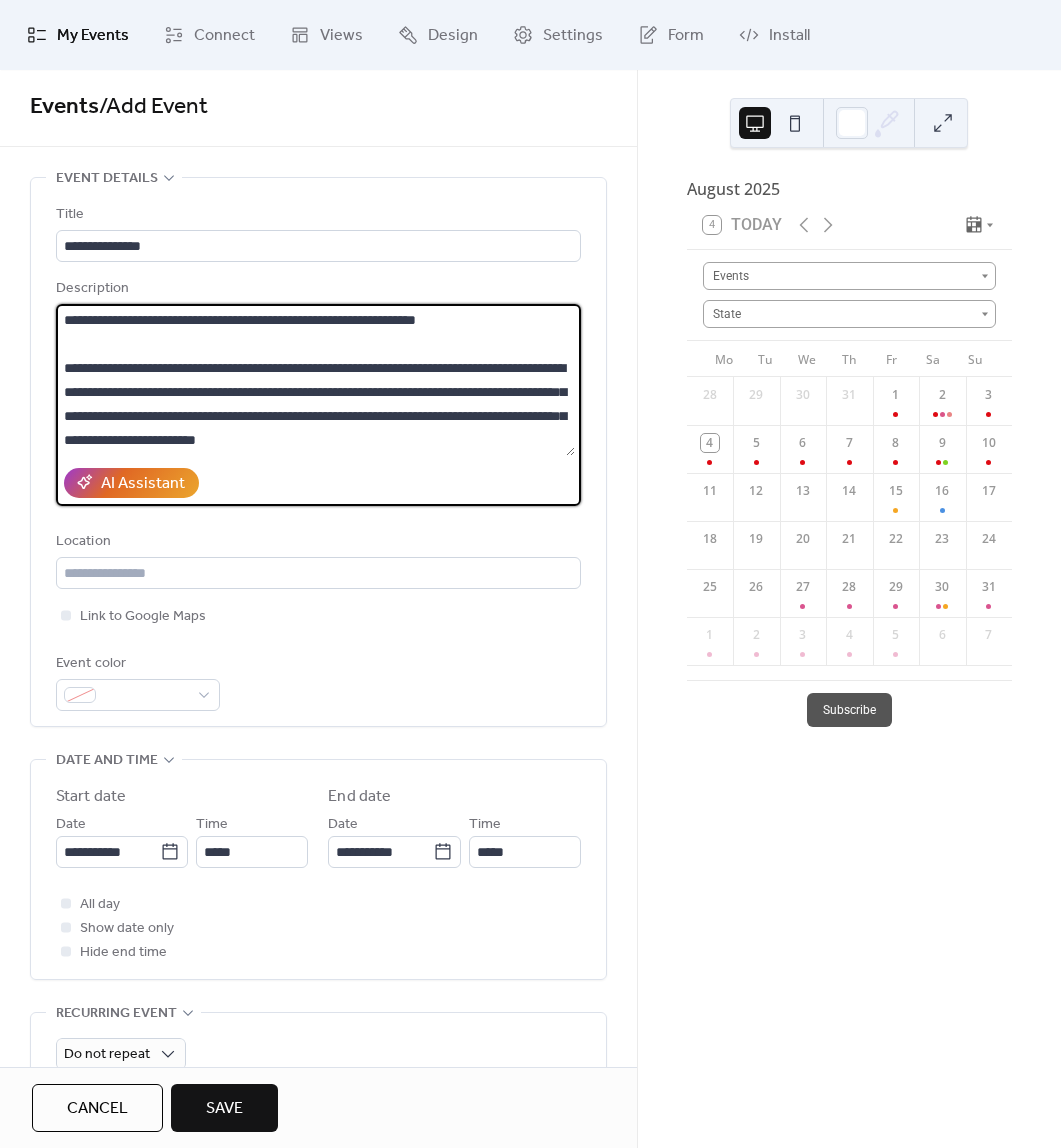 drag, startPoint x: 129, startPoint y: 342, endPoint x: 247, endPoint y: 344, distance: 118.016945 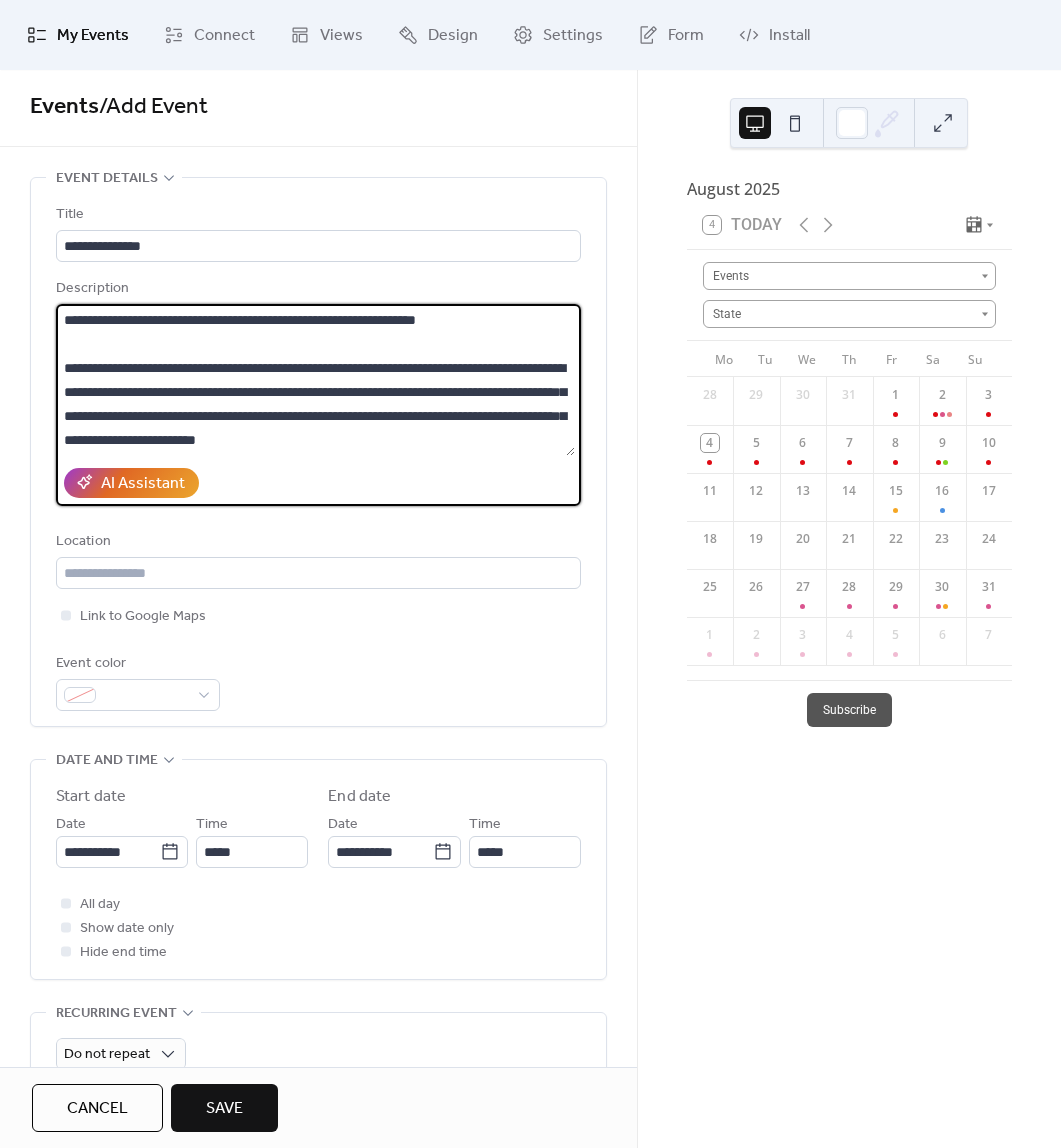 drag, startPoint x: 346, startPoint y: 348, endPoint x: 128, endPoint y: 342, distance: 218.08255 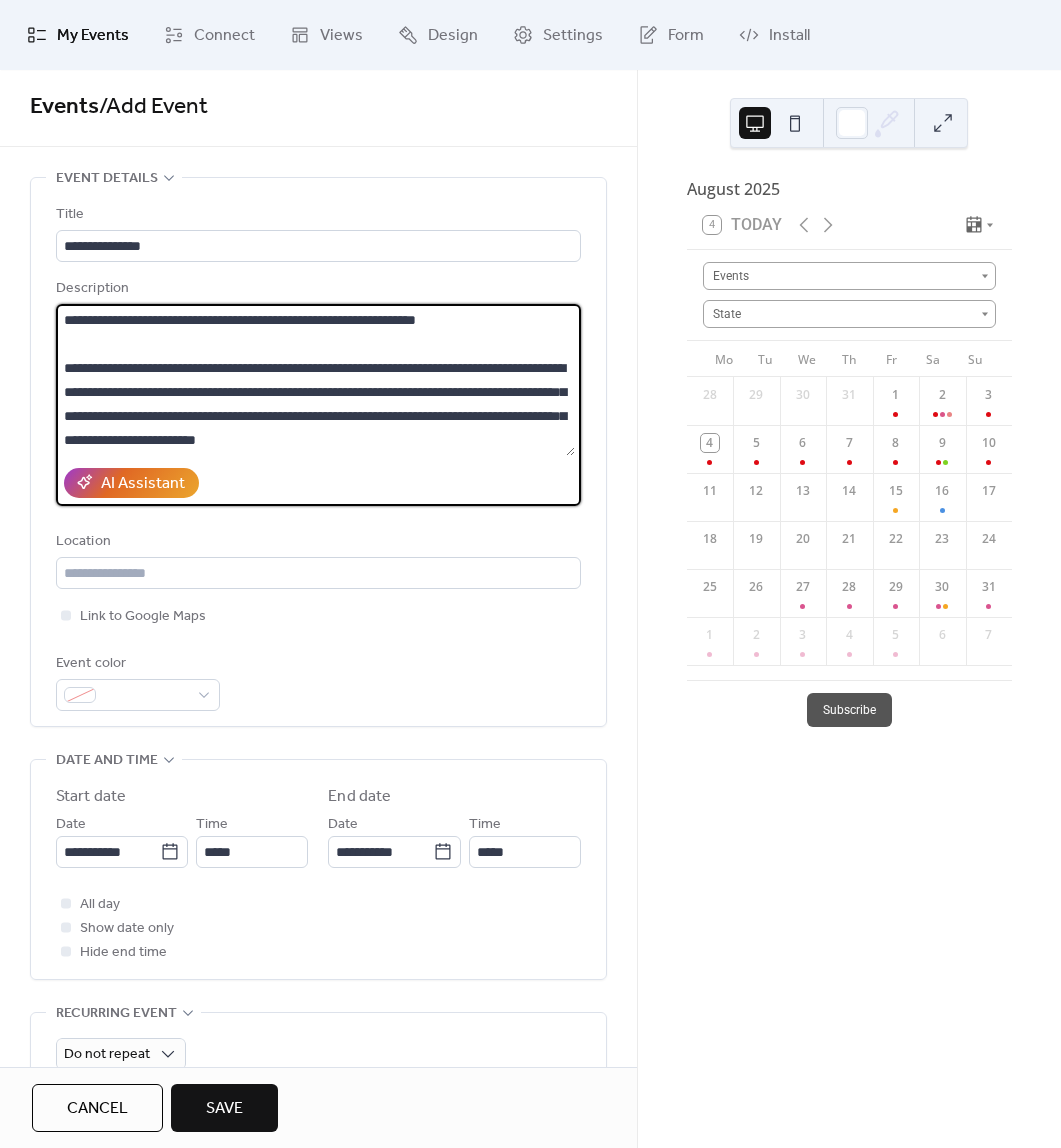 click on "**********" at bounding box center (315, 380) 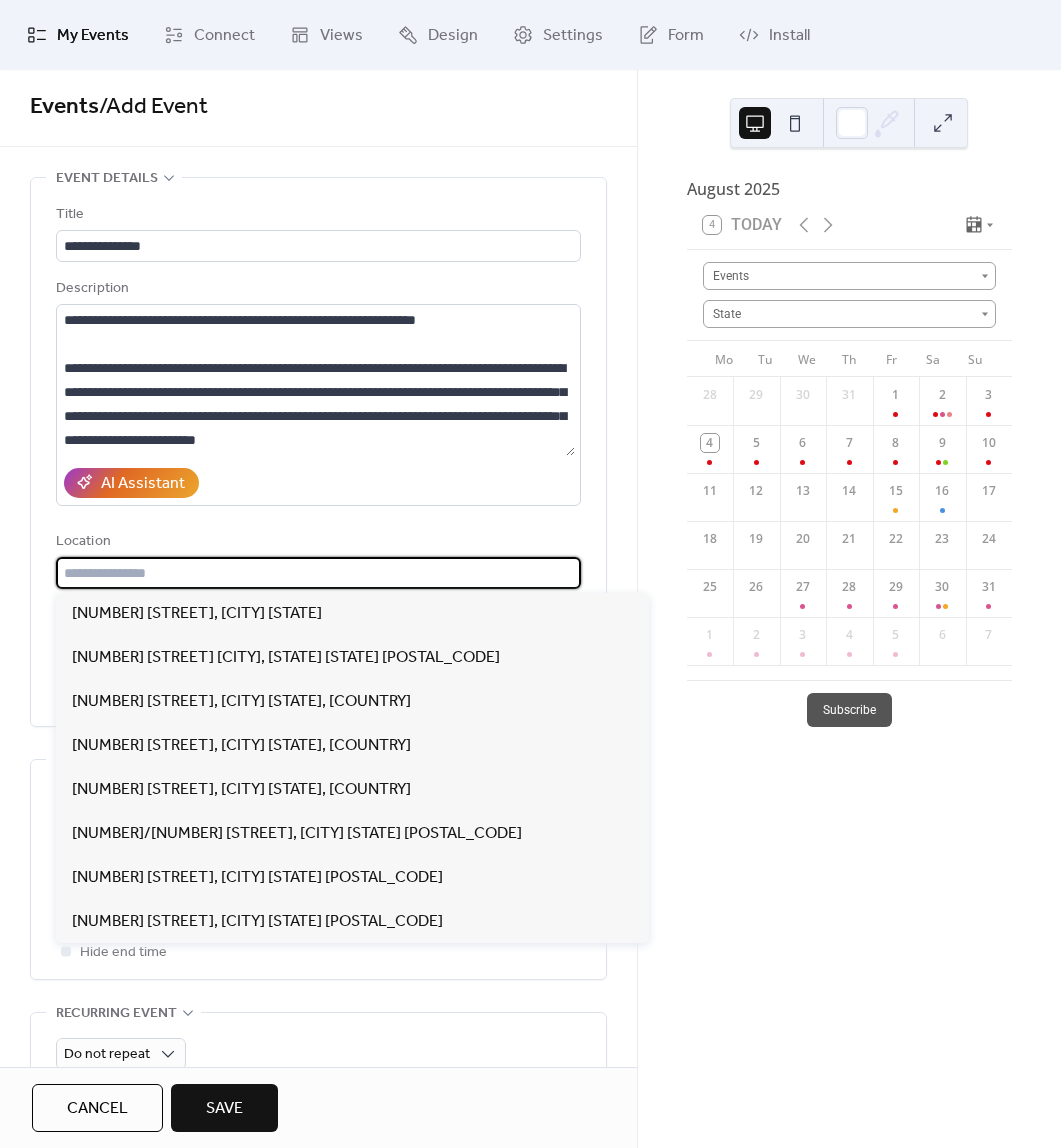 click at bounding box center (318, 573) 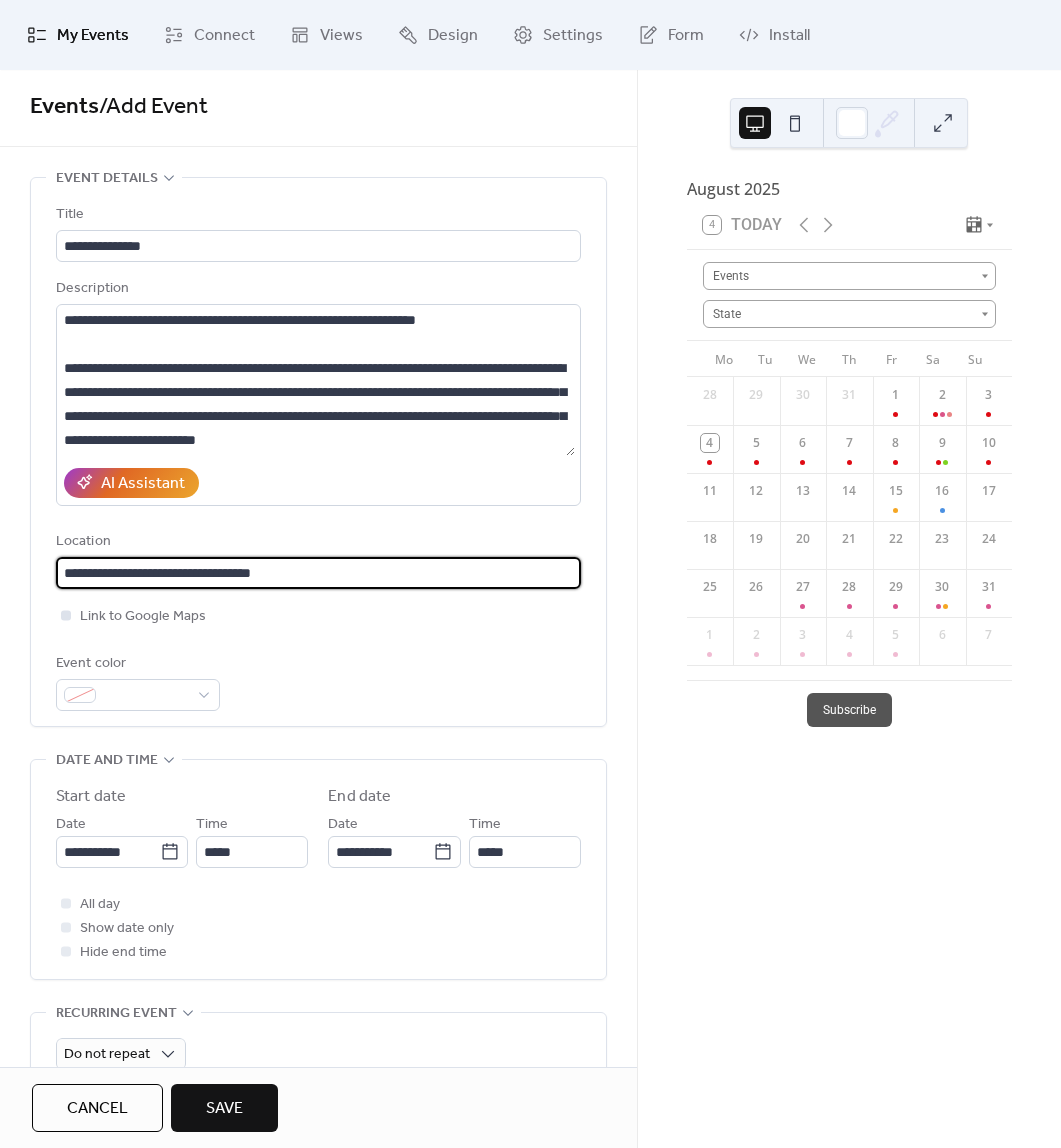 type on "**********" 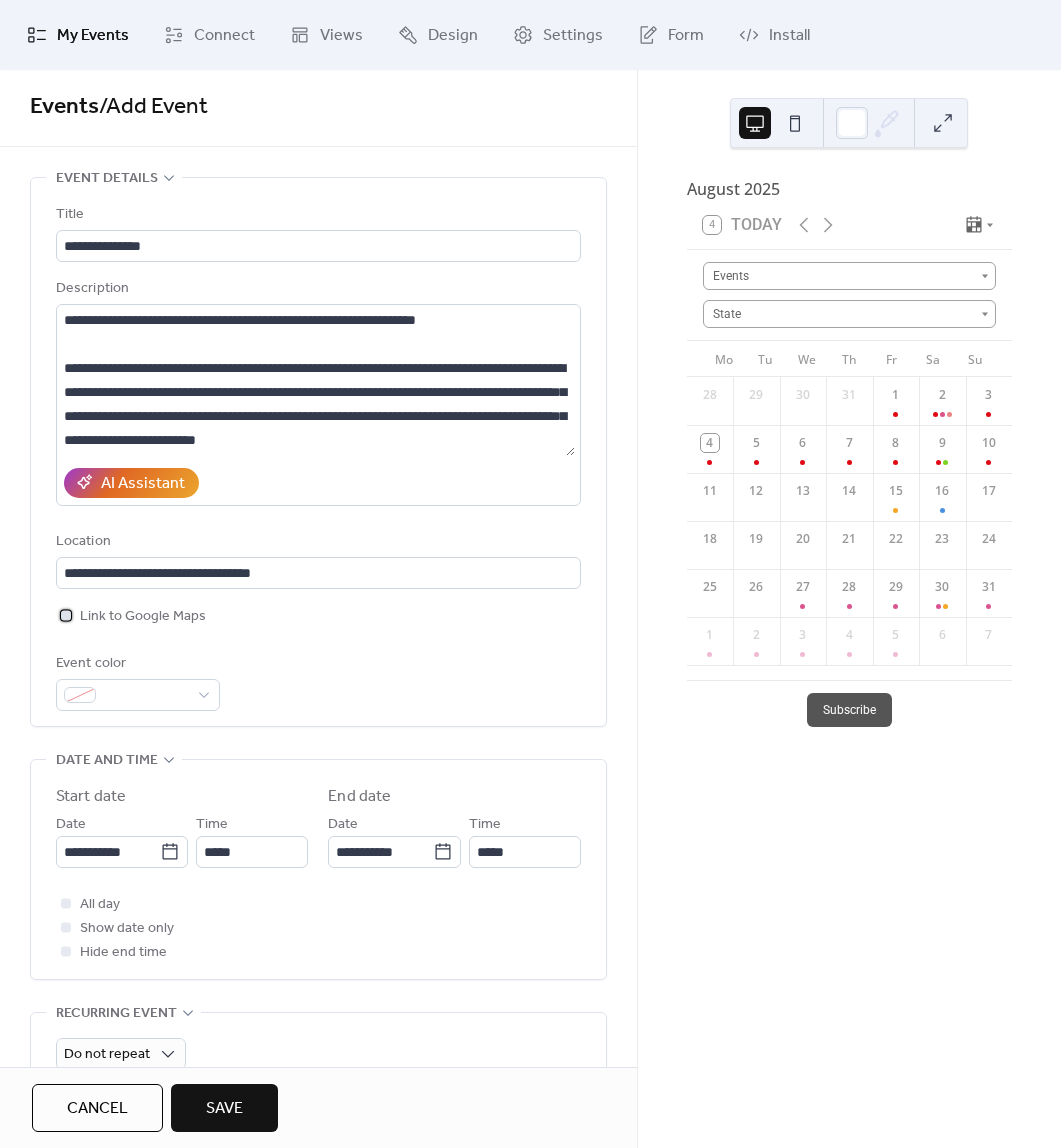 click at bounding box center [66, 615] 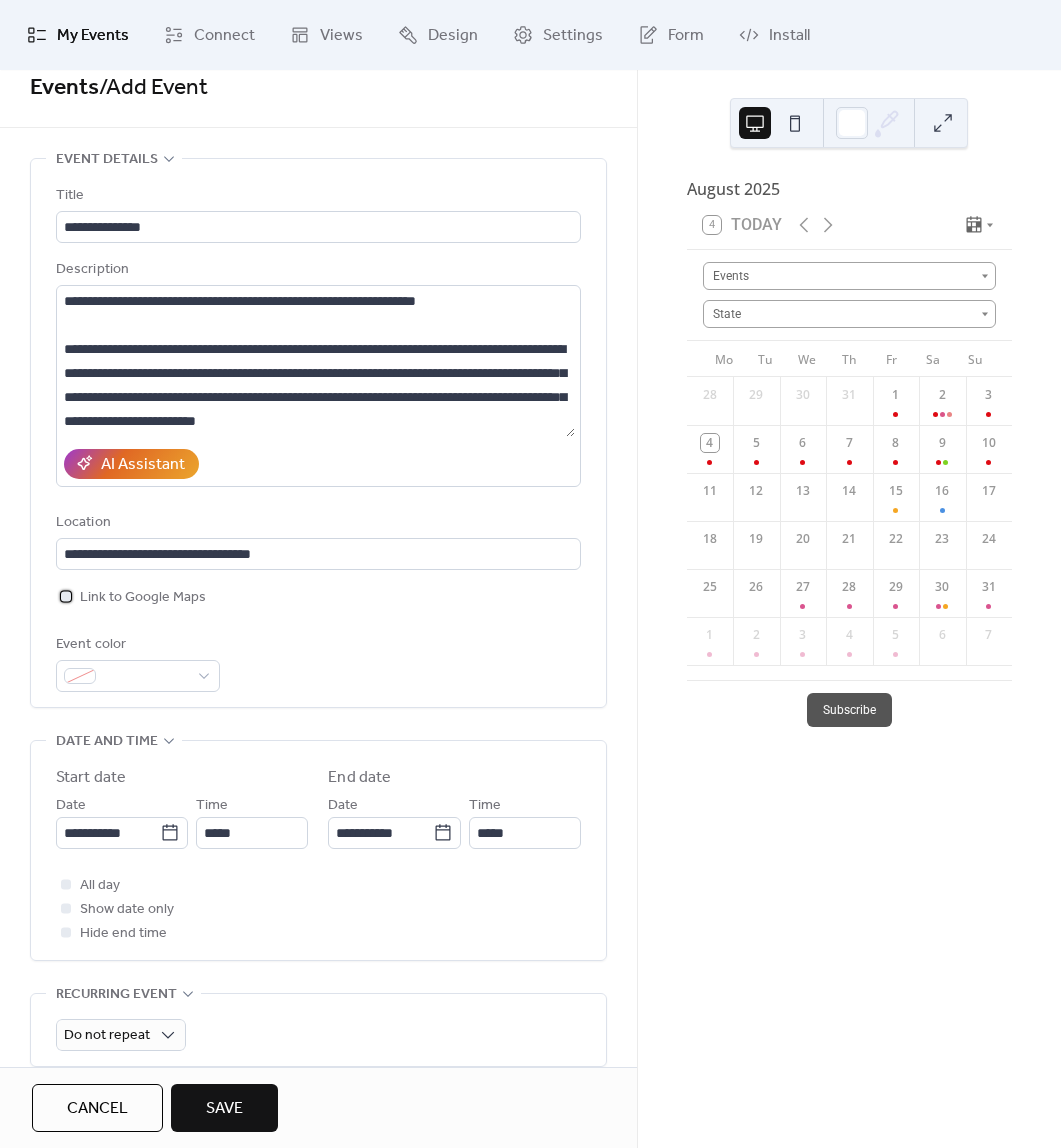 scroll, scrollTop: 166, scrollLeft: 0, axis: vertical 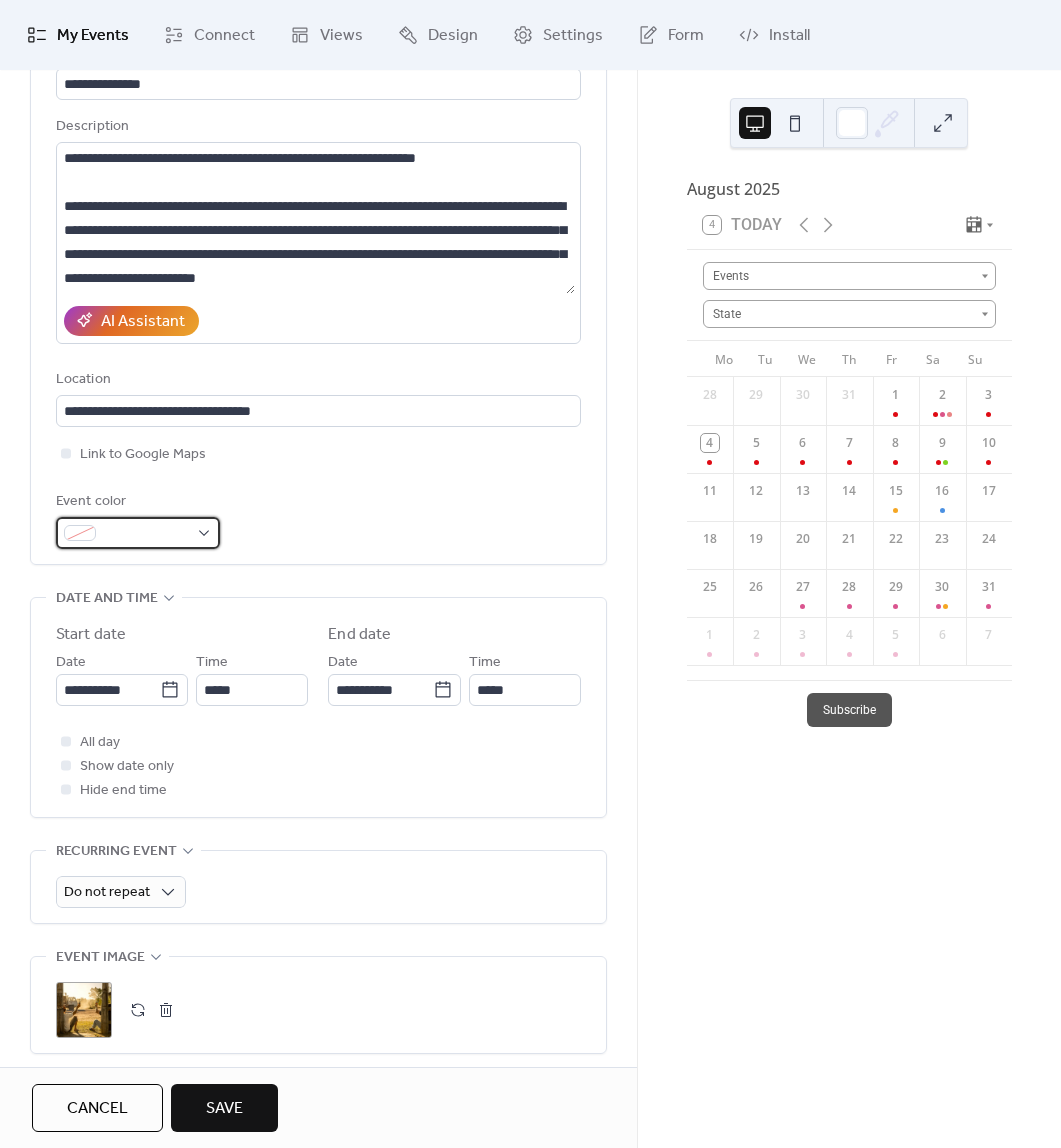 click at bounding box center [146, 534] 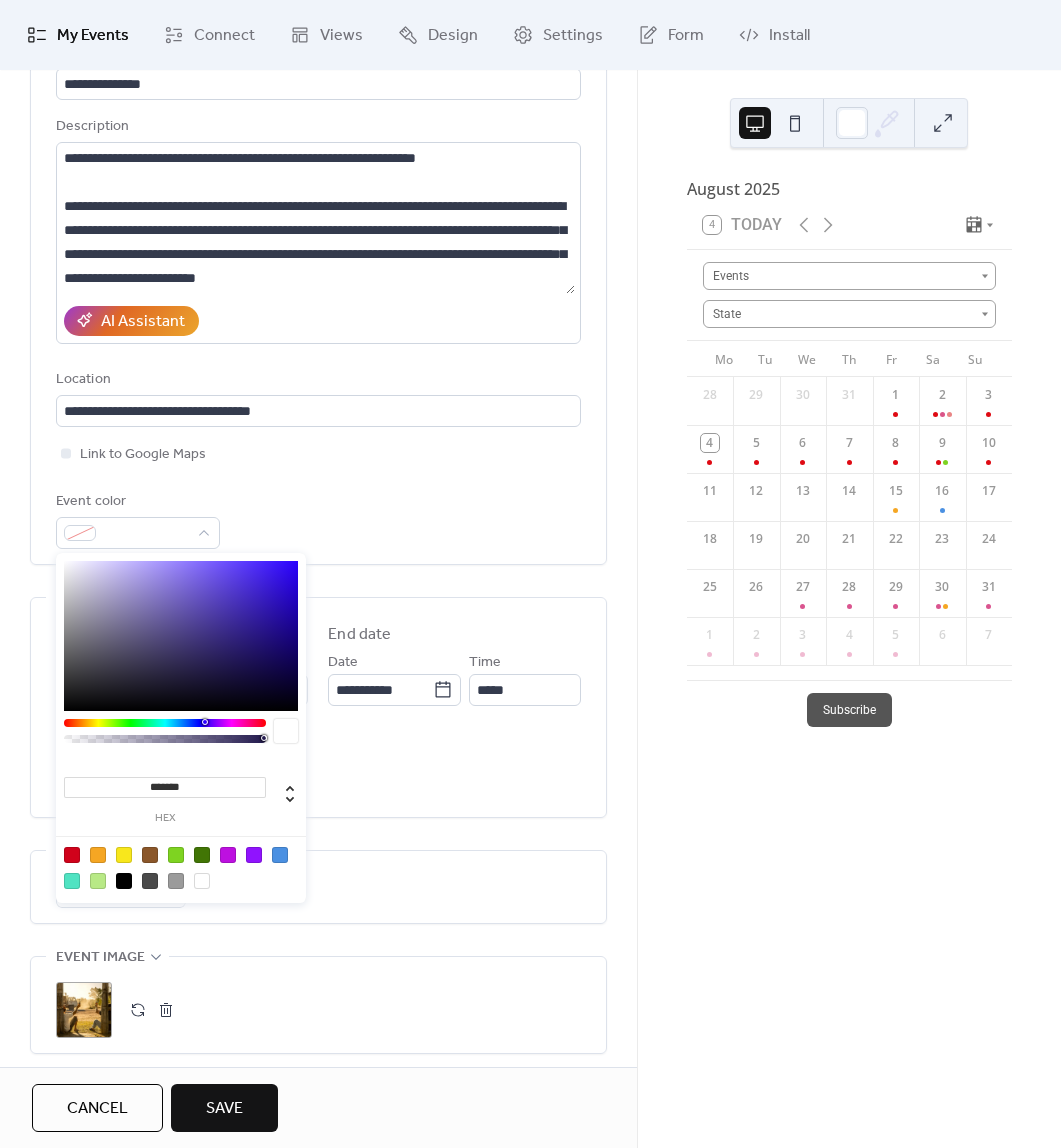 click at bounding box center [181, 867] 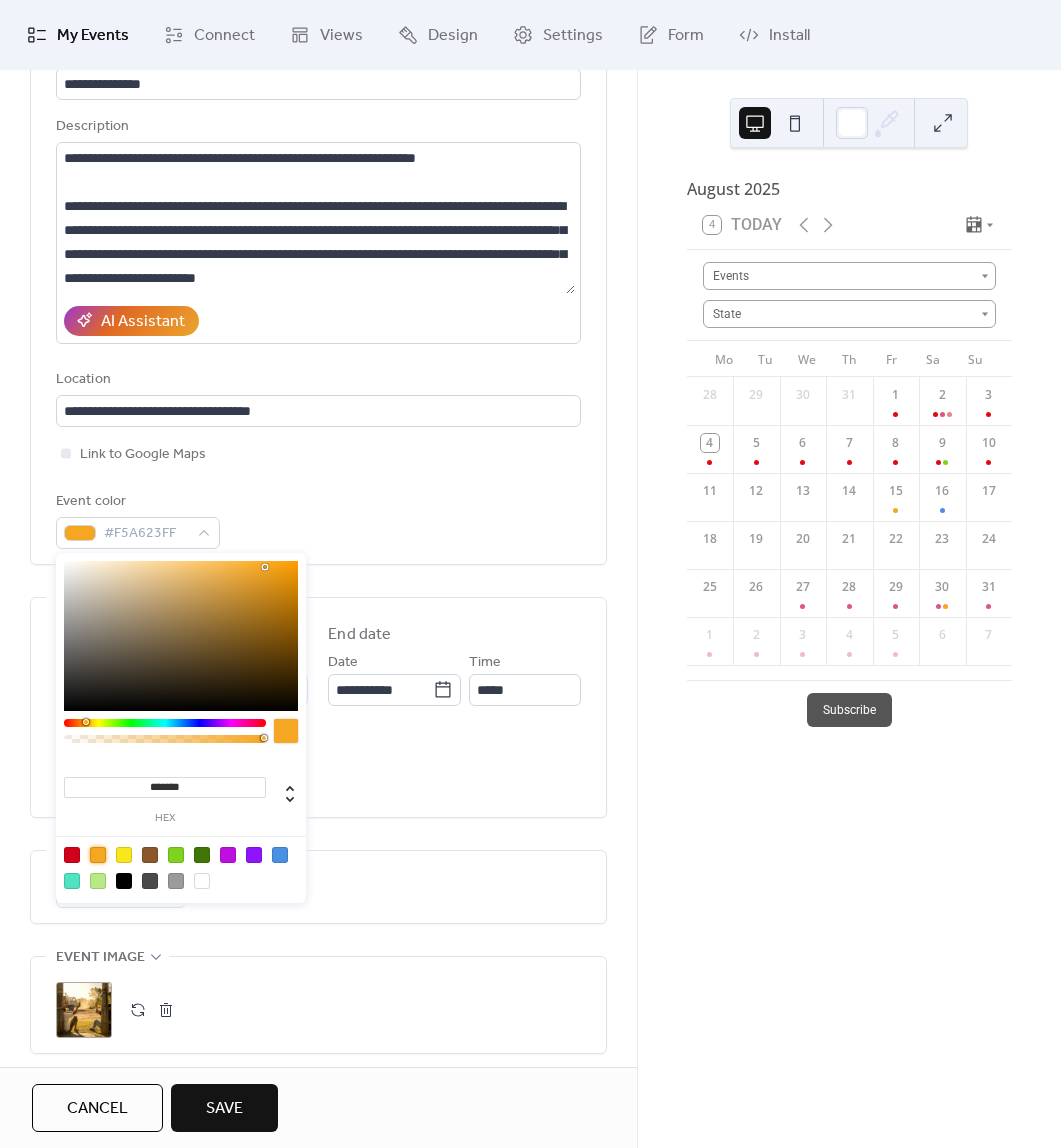 click on "Event color #F5A623FF" at bounding box center (318, 519) 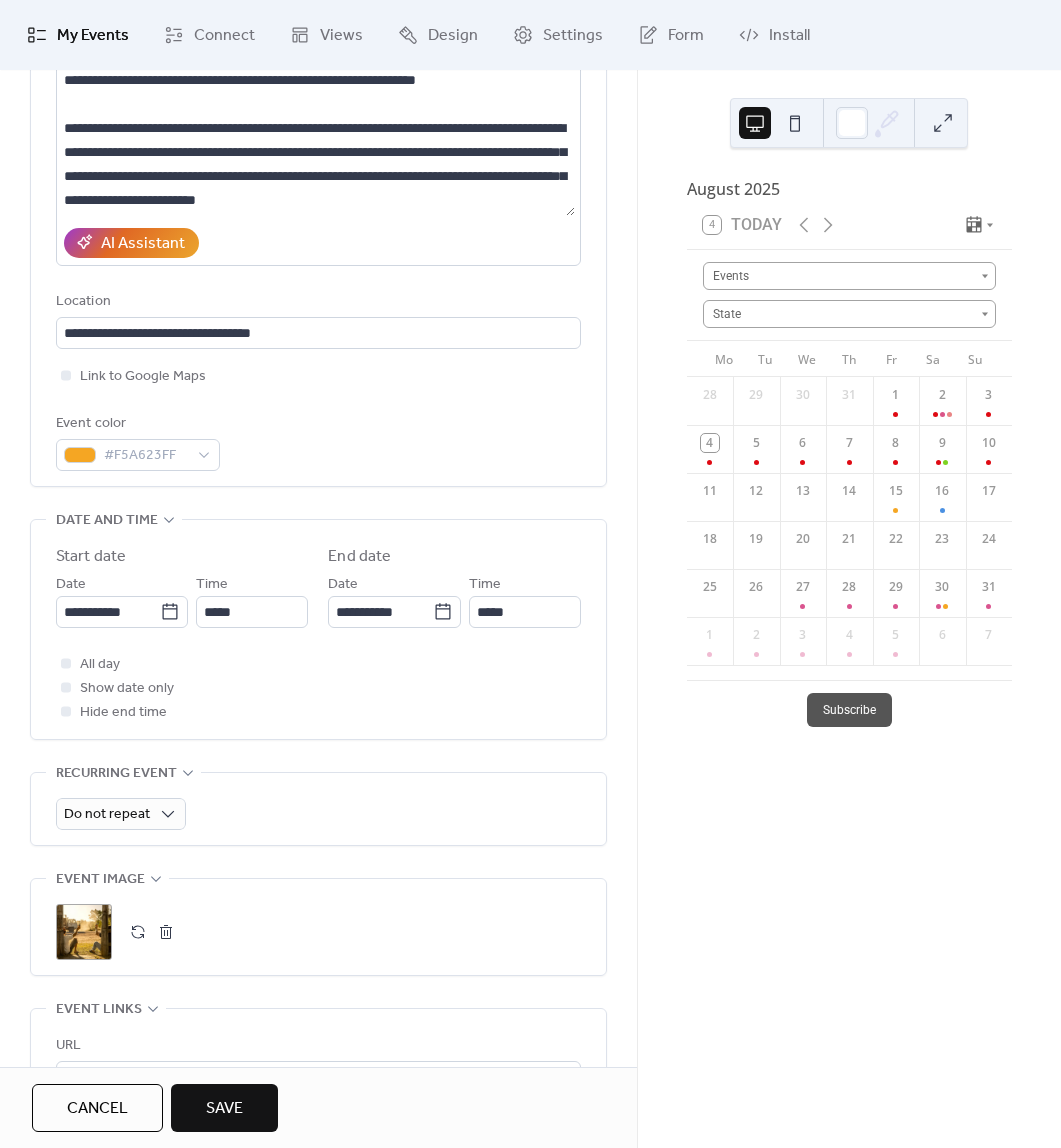scroll, scrollTop: 0, scrollLeft: 0, axis: both 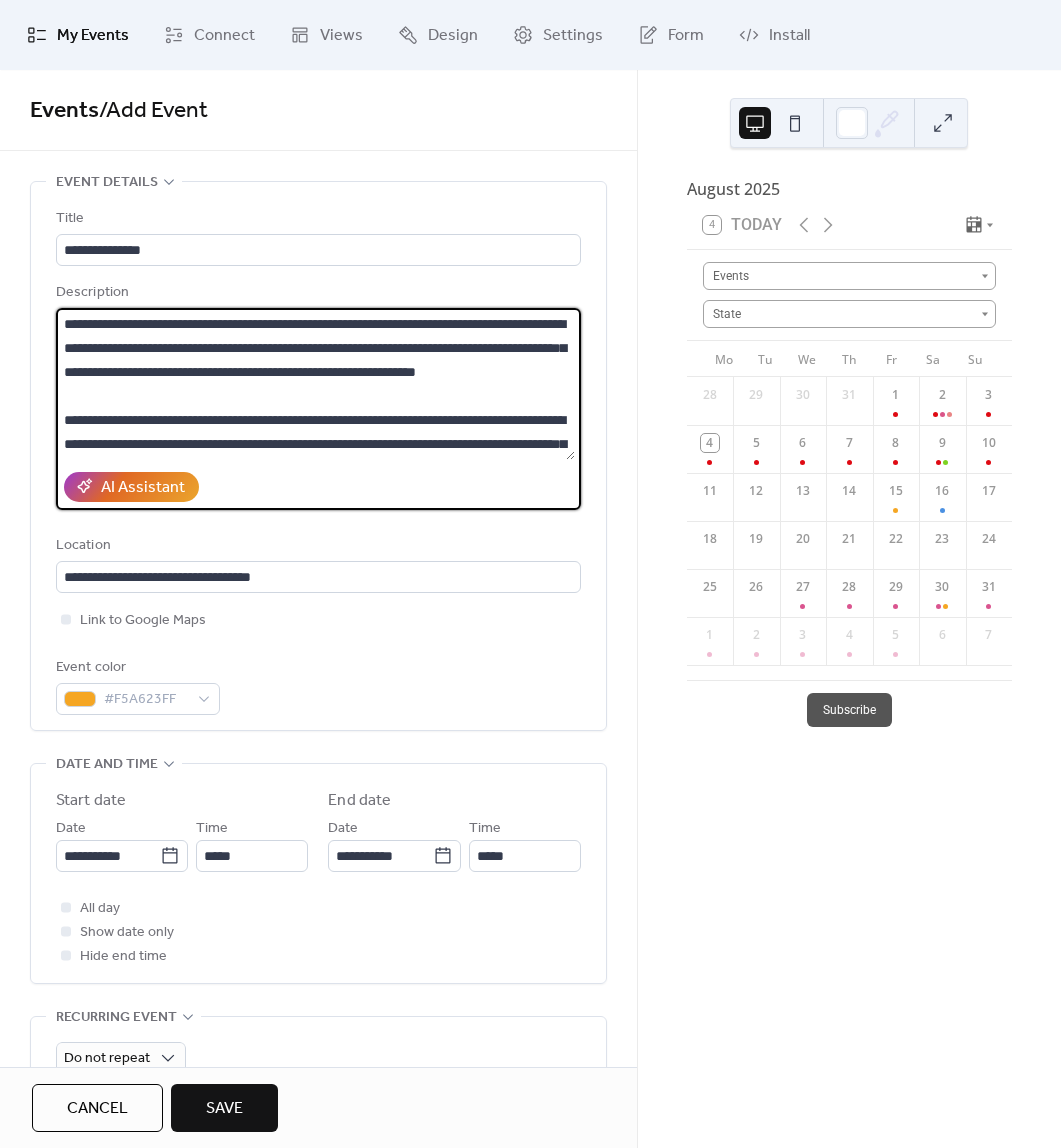 drag, startPoint x: 287, startPoint y: 423, endPoint x: 248, endPoint y: 276, distance: 152.0855 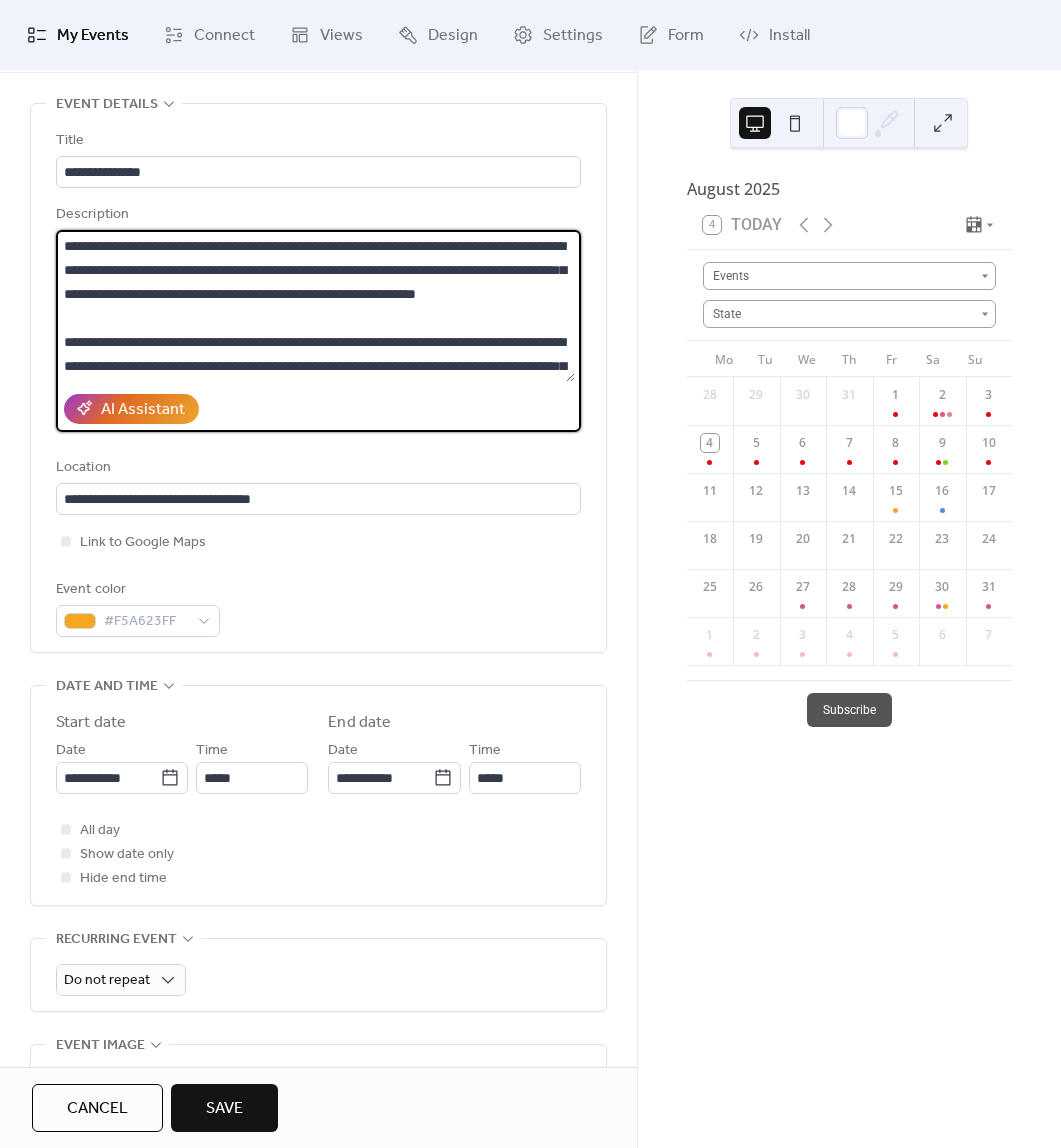 scroll, scrollTop: 82, scrollLeft: 0, axis: vertical 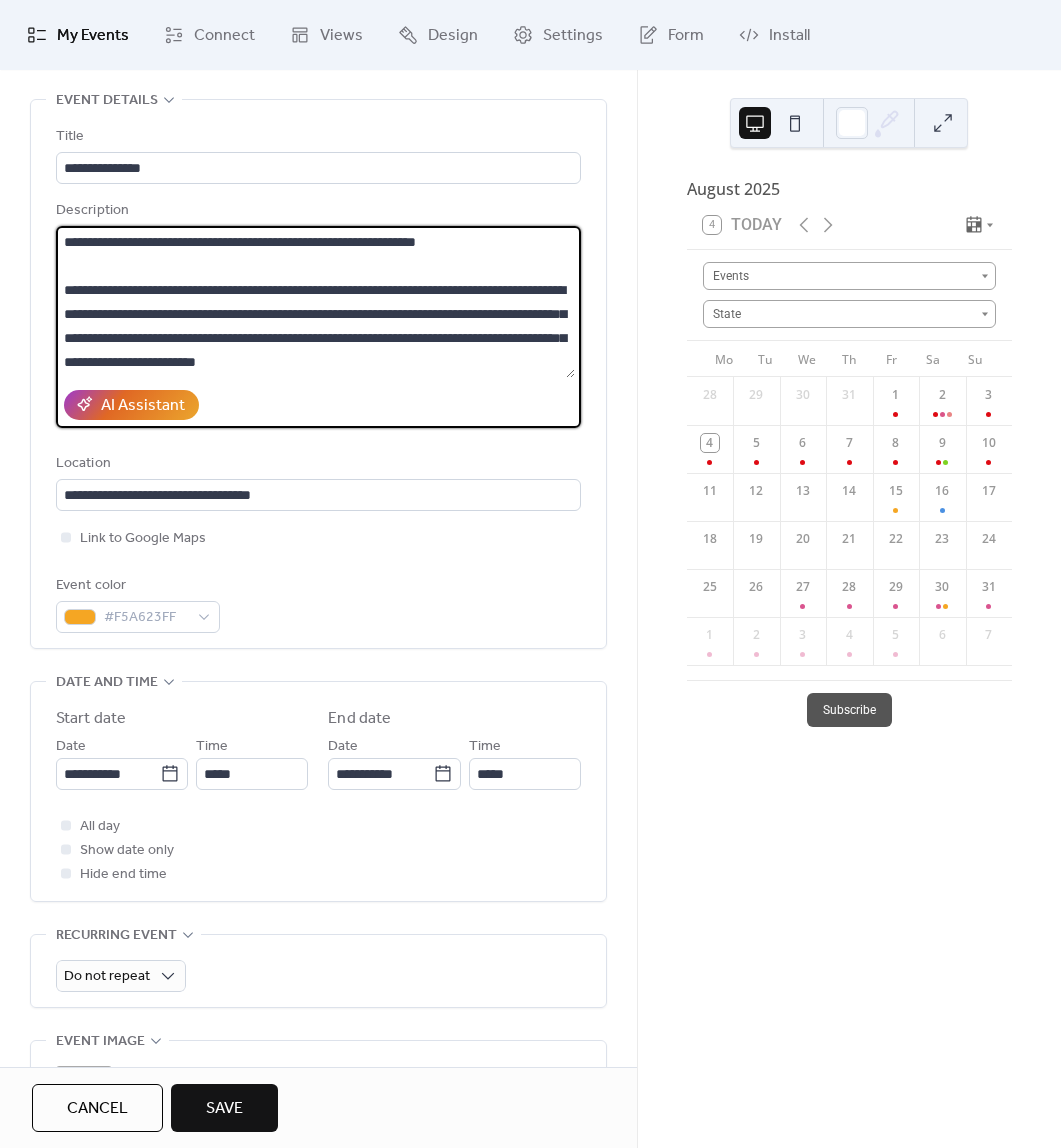 drag, startPoint x: 420, startPoint y: 352, endPoint x: 436, endPoint y: 402, distance: 52.49762 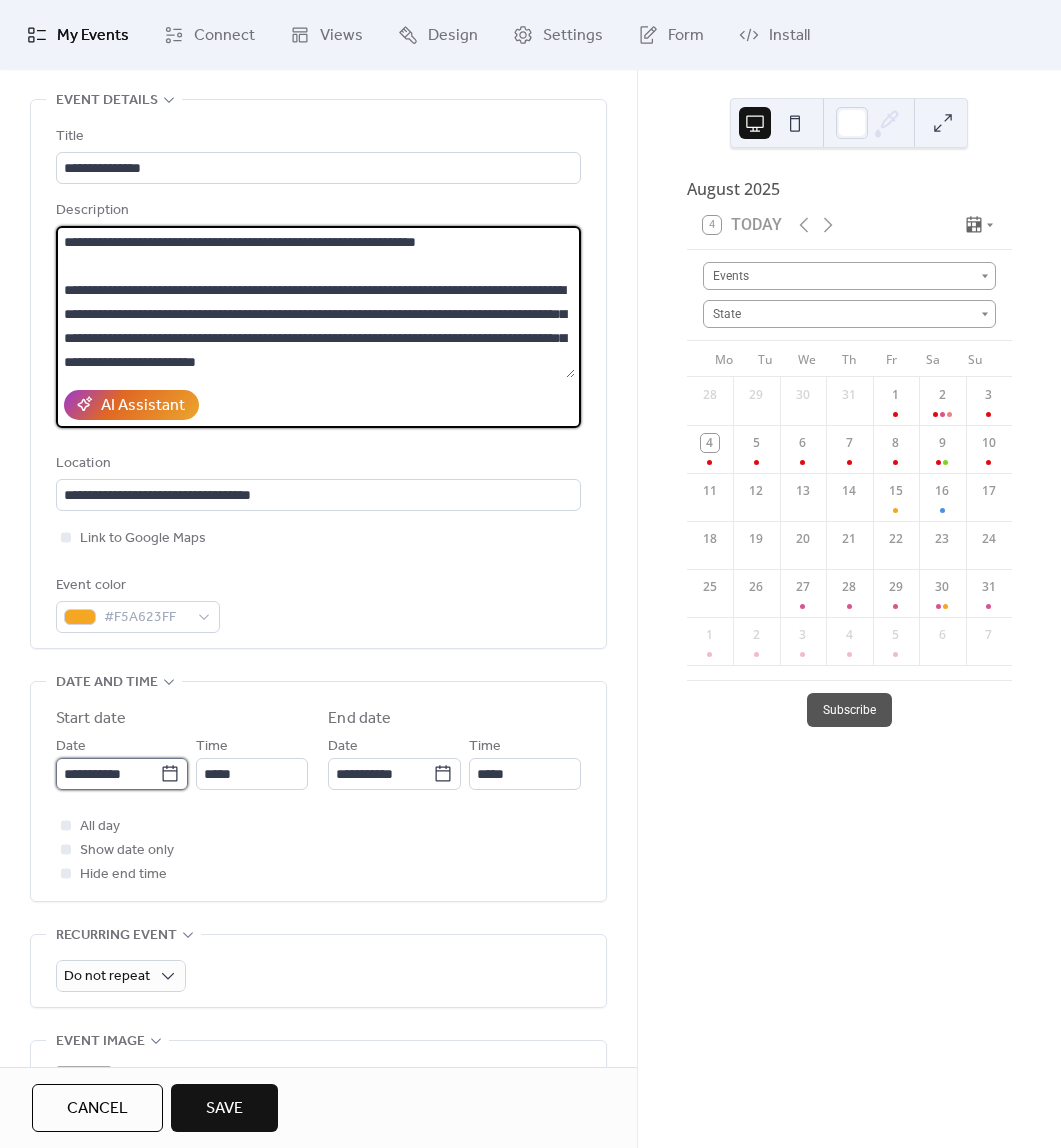 click on "**********" at bounding box center (108, 774) 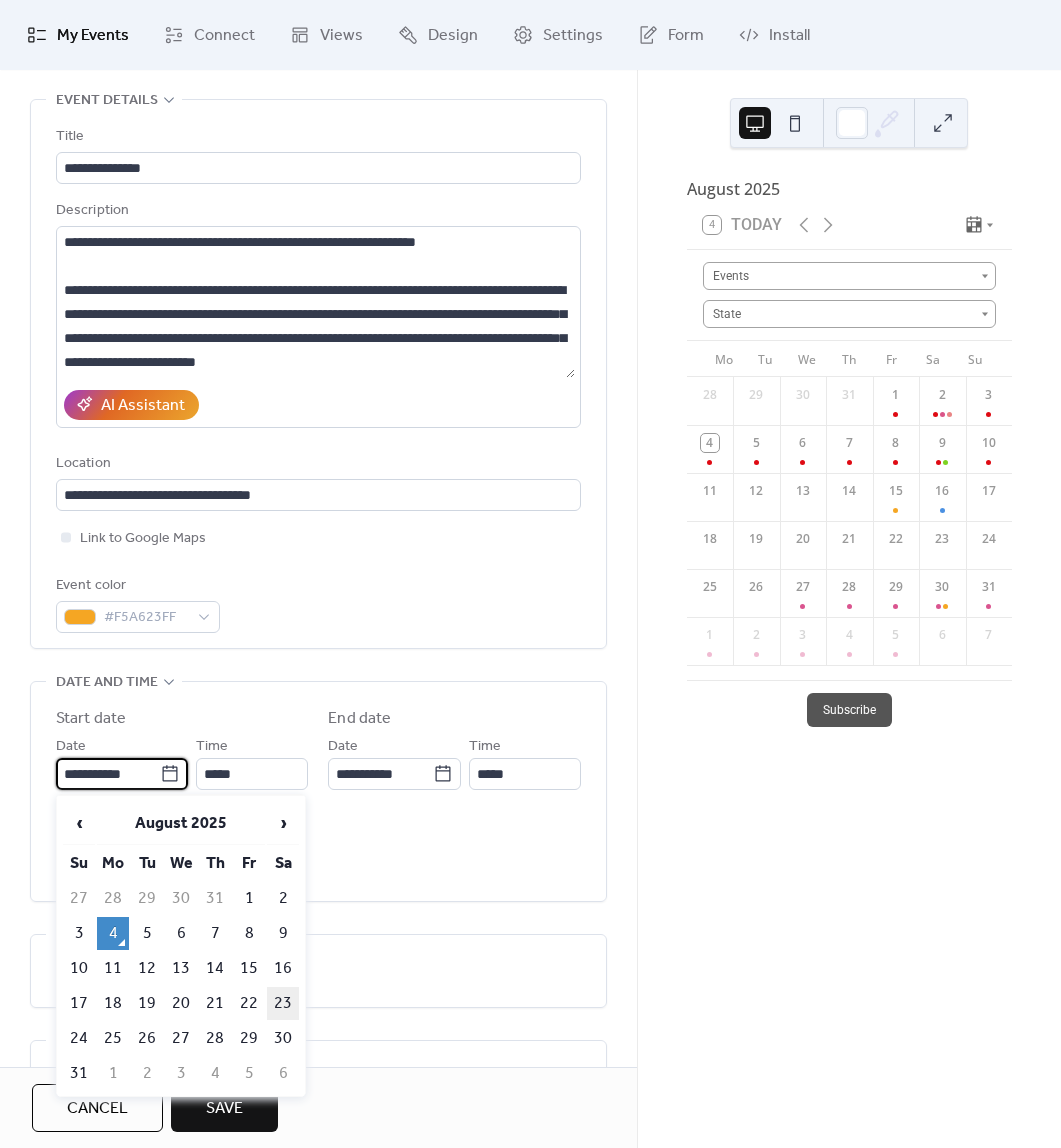 click on "23" at bounding box center [283, 1003] 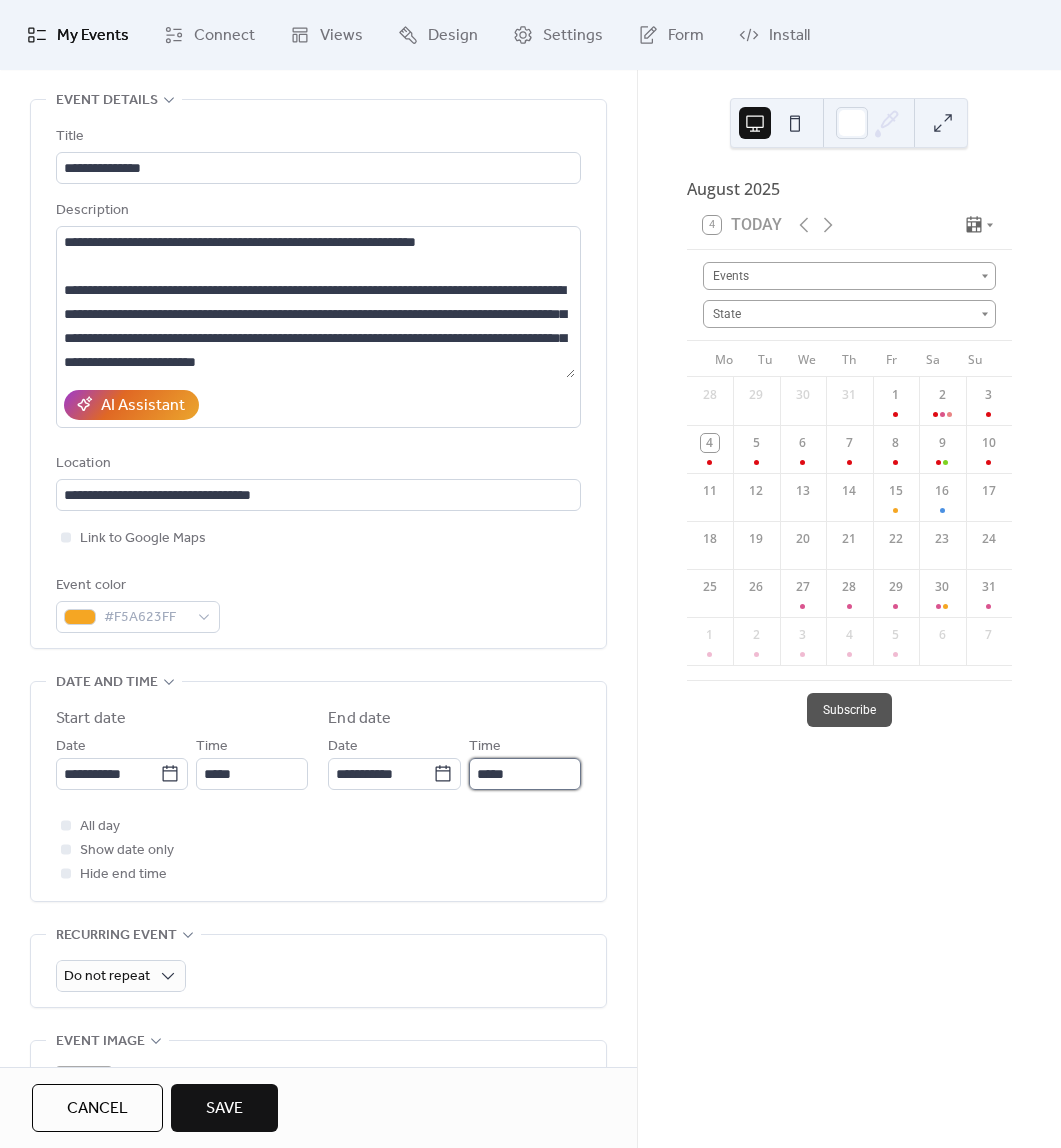 click on "*****" at bounding box center [525, 774] 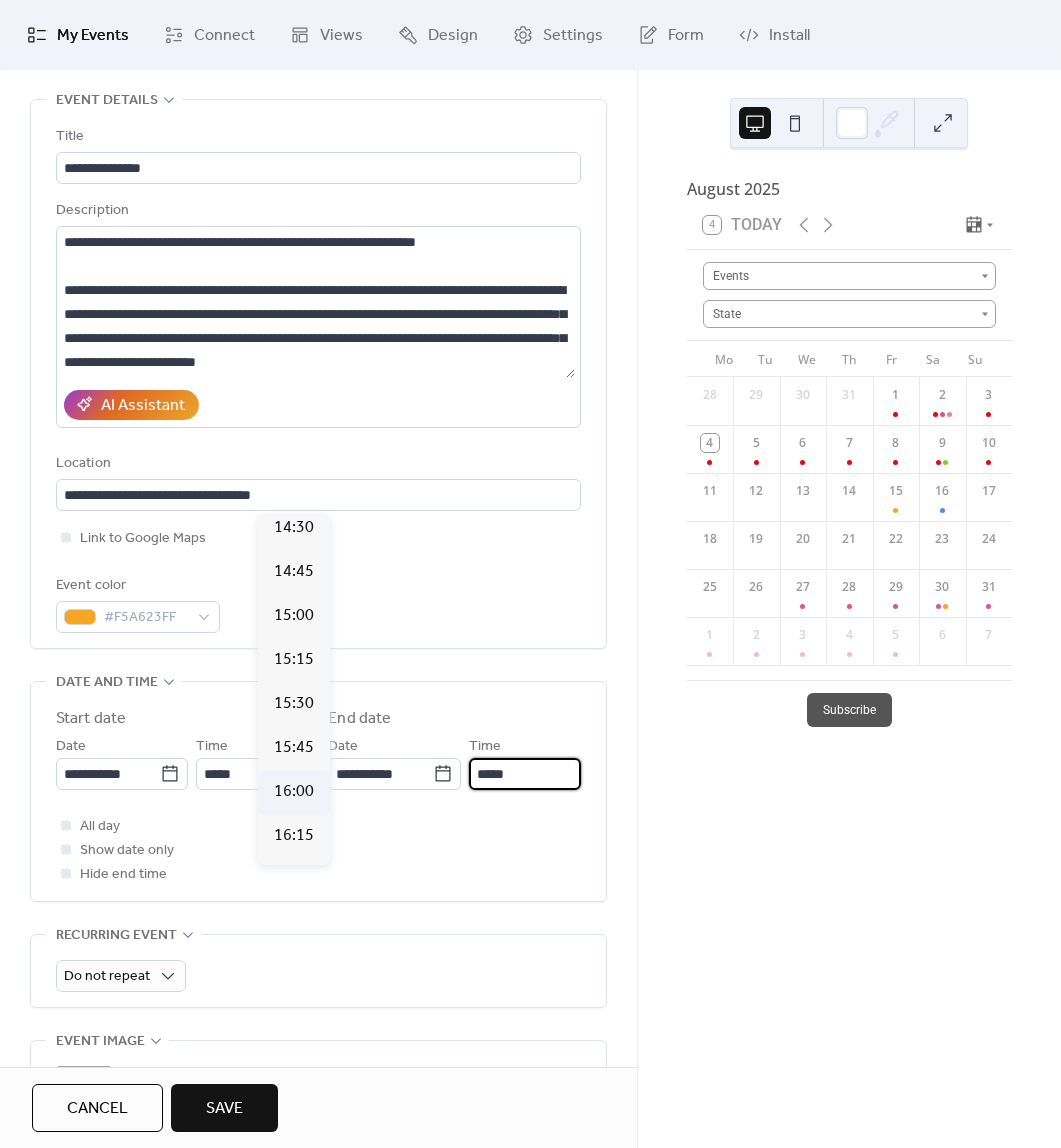 scroll, scrollTop: 405, scrollLeft: 0, axis: vertical 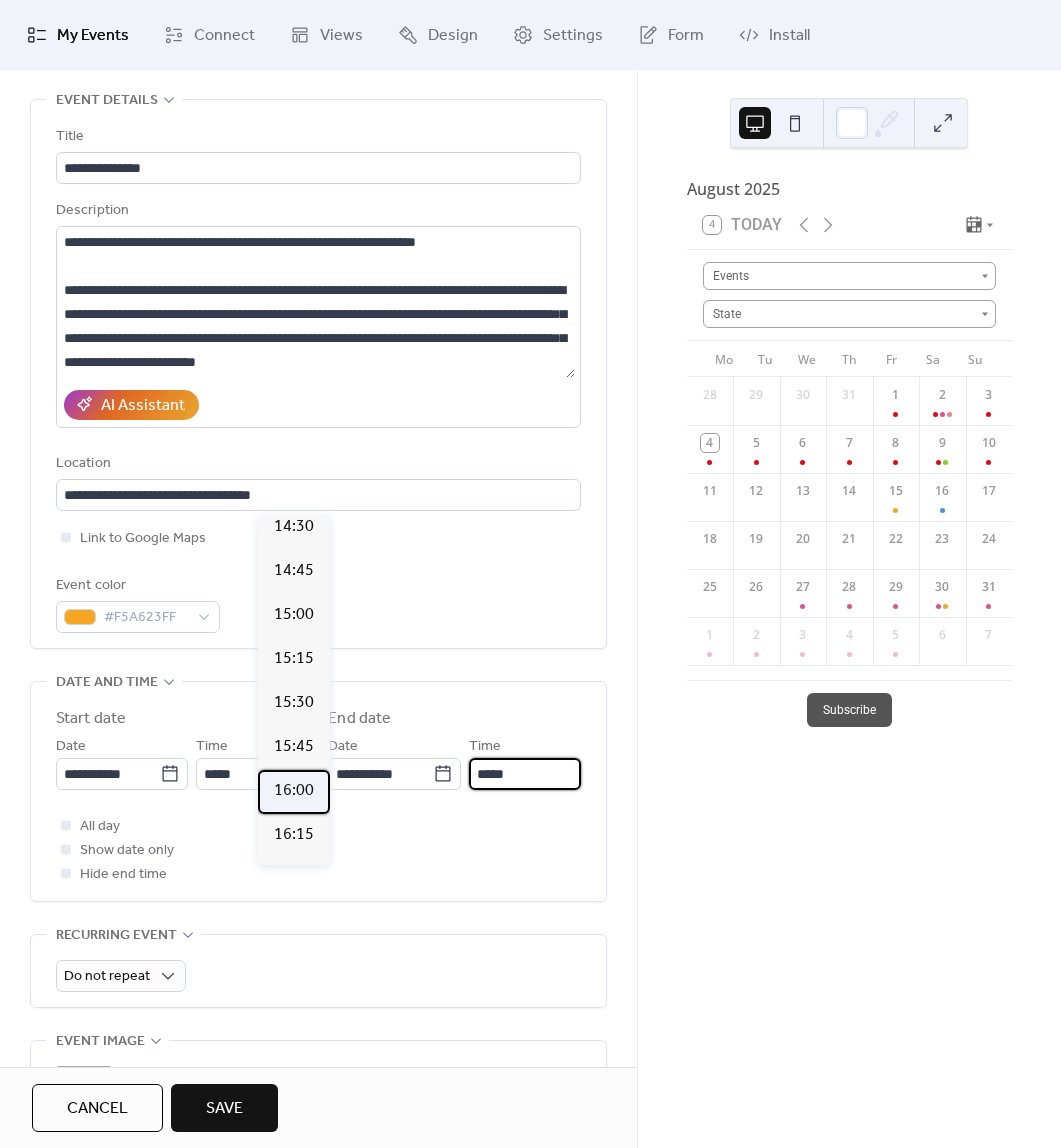 click on "16:00" at bounding box center (294, 791) 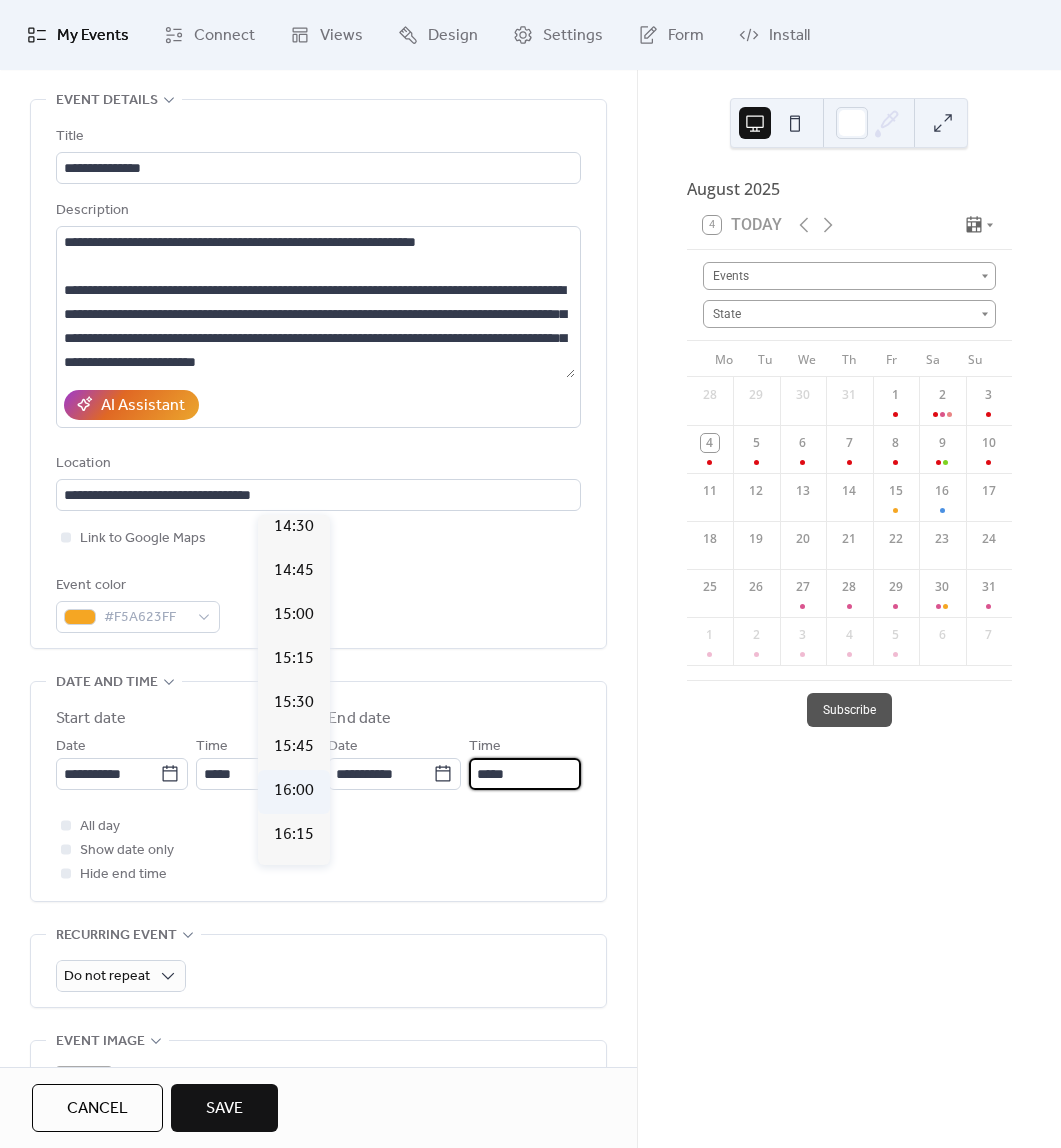 type on "*****" 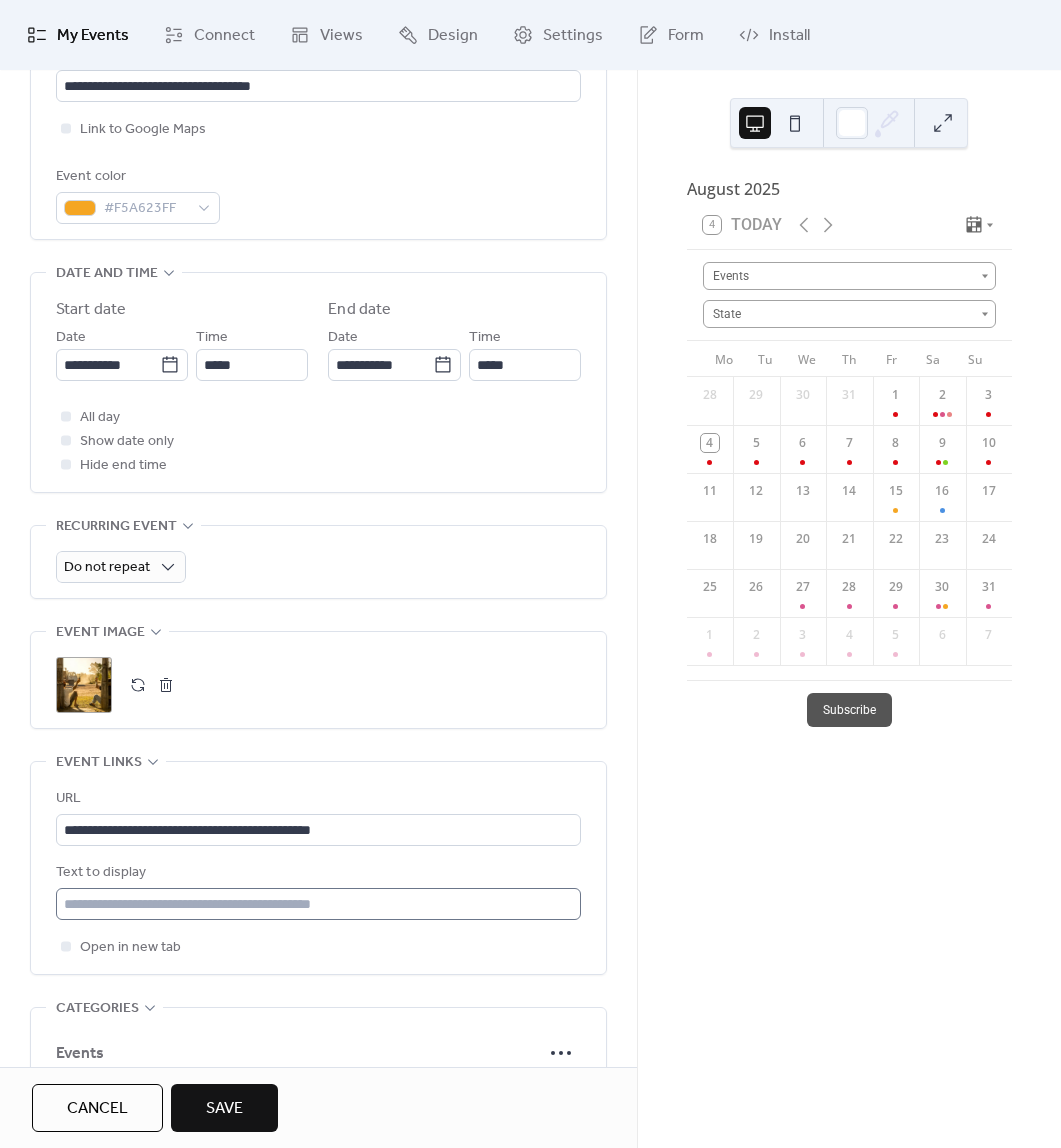 scroll, scrollTop: 928, scrollLeft: 0, axis: vertical 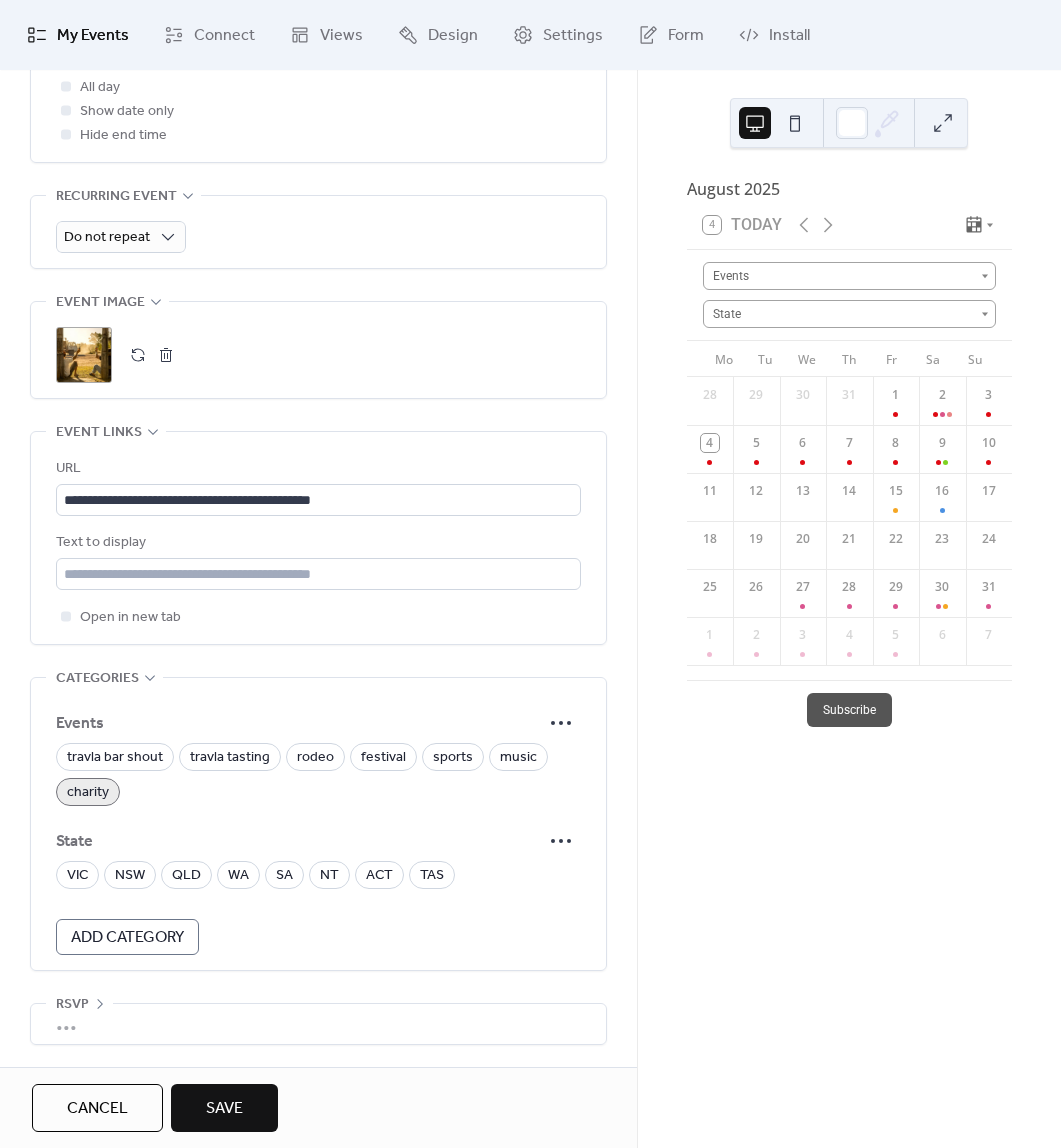 click on "[STATE] [STATE] [STATE] [STATE] [STATE] [STATE] [STATE] [STATE]" at bounding box center [318, 875] 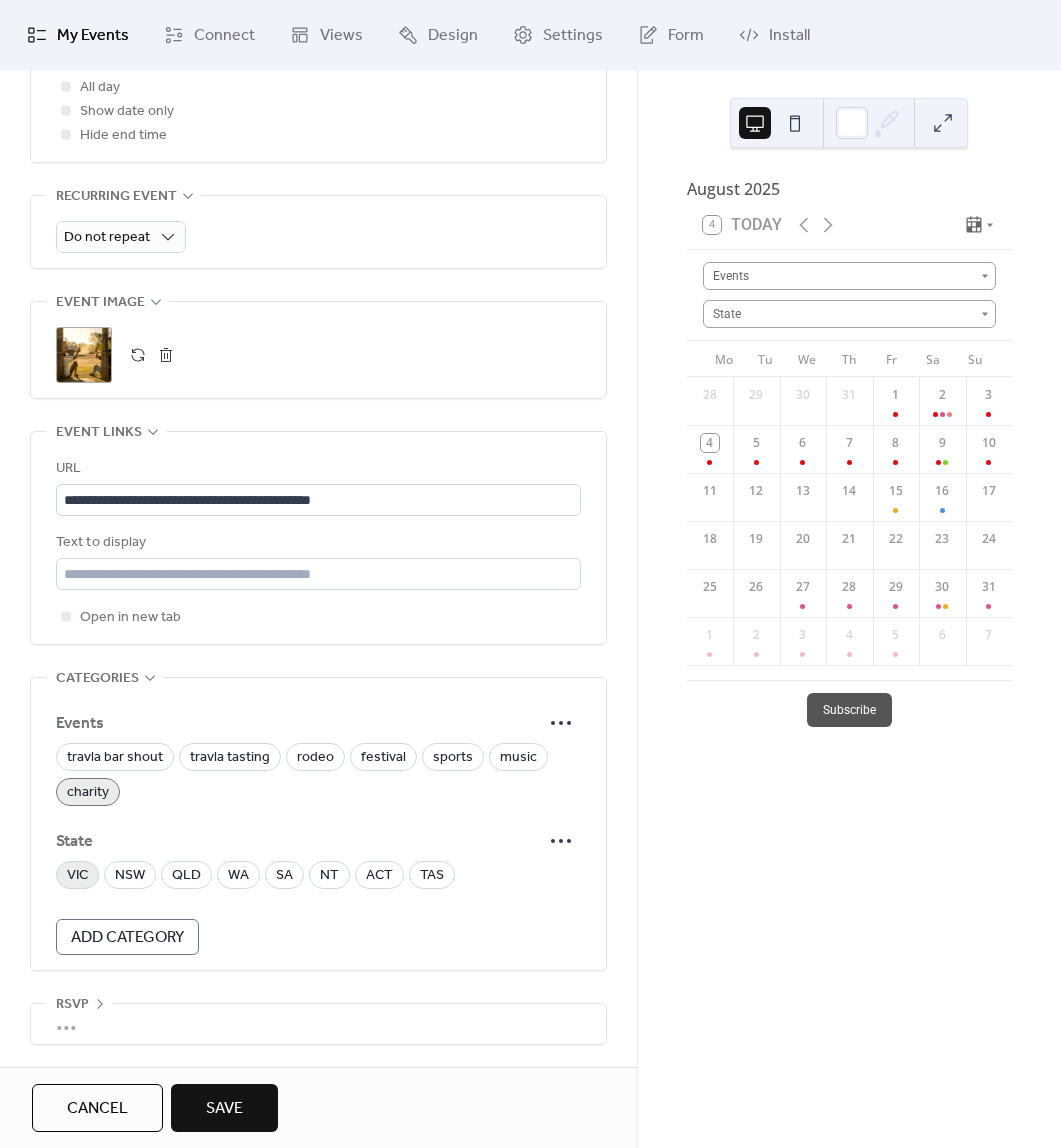 click on "VIC" at bounding box center (77, 876) 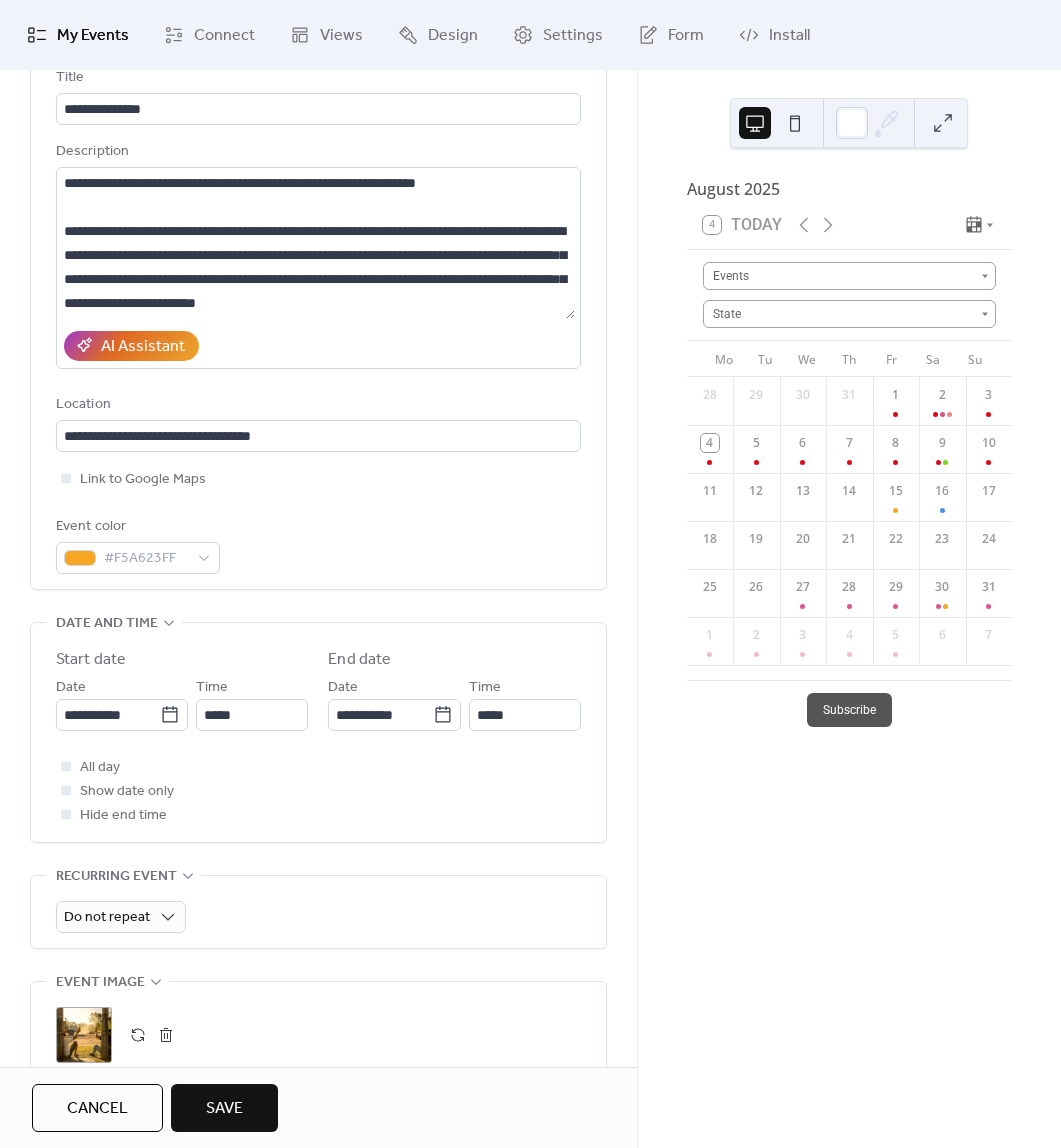 scroll, scrollTop: 928, scrollLeft: 0, axis: vertical 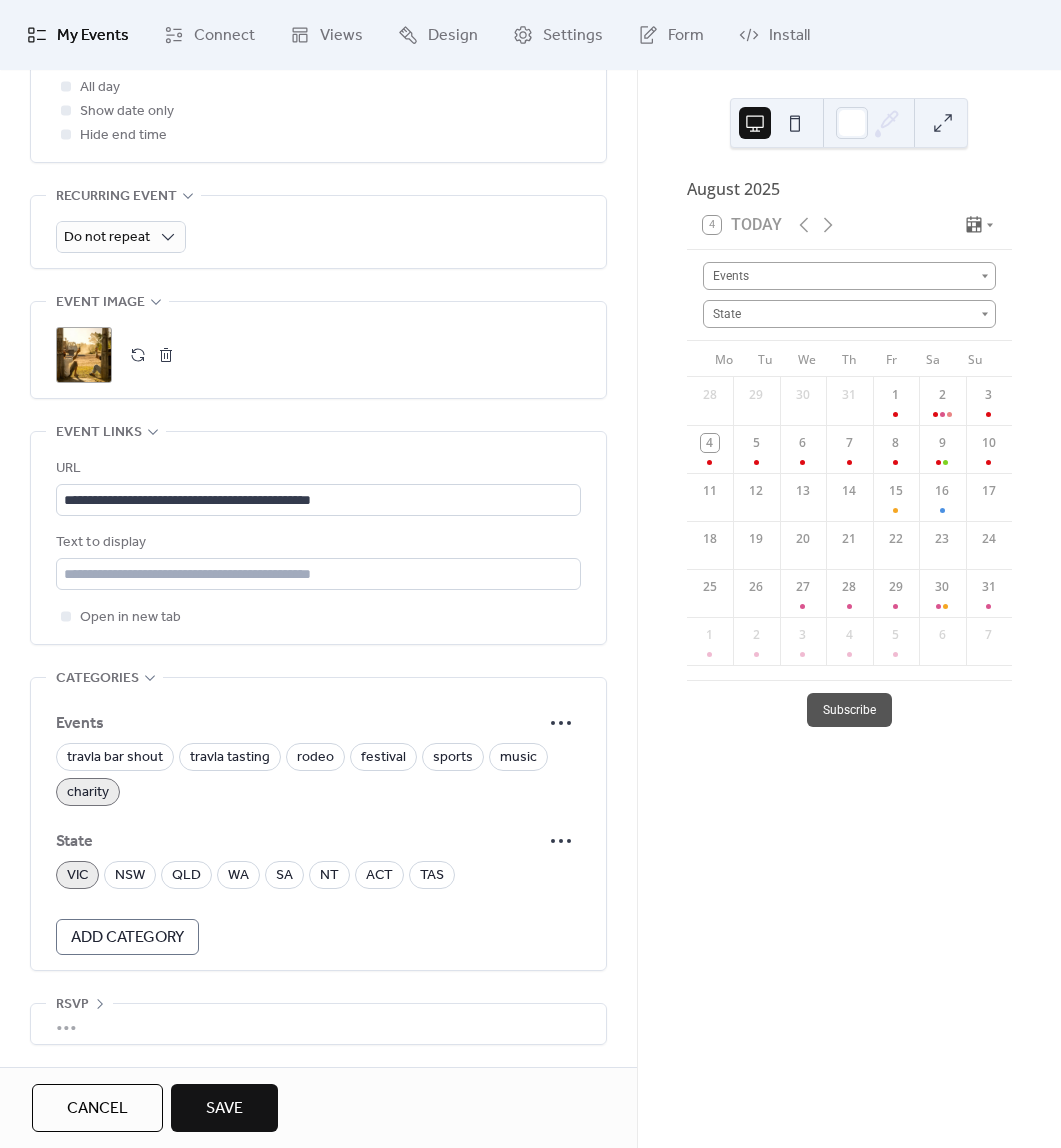 click on "Save" at bounding box center [224, 1109] 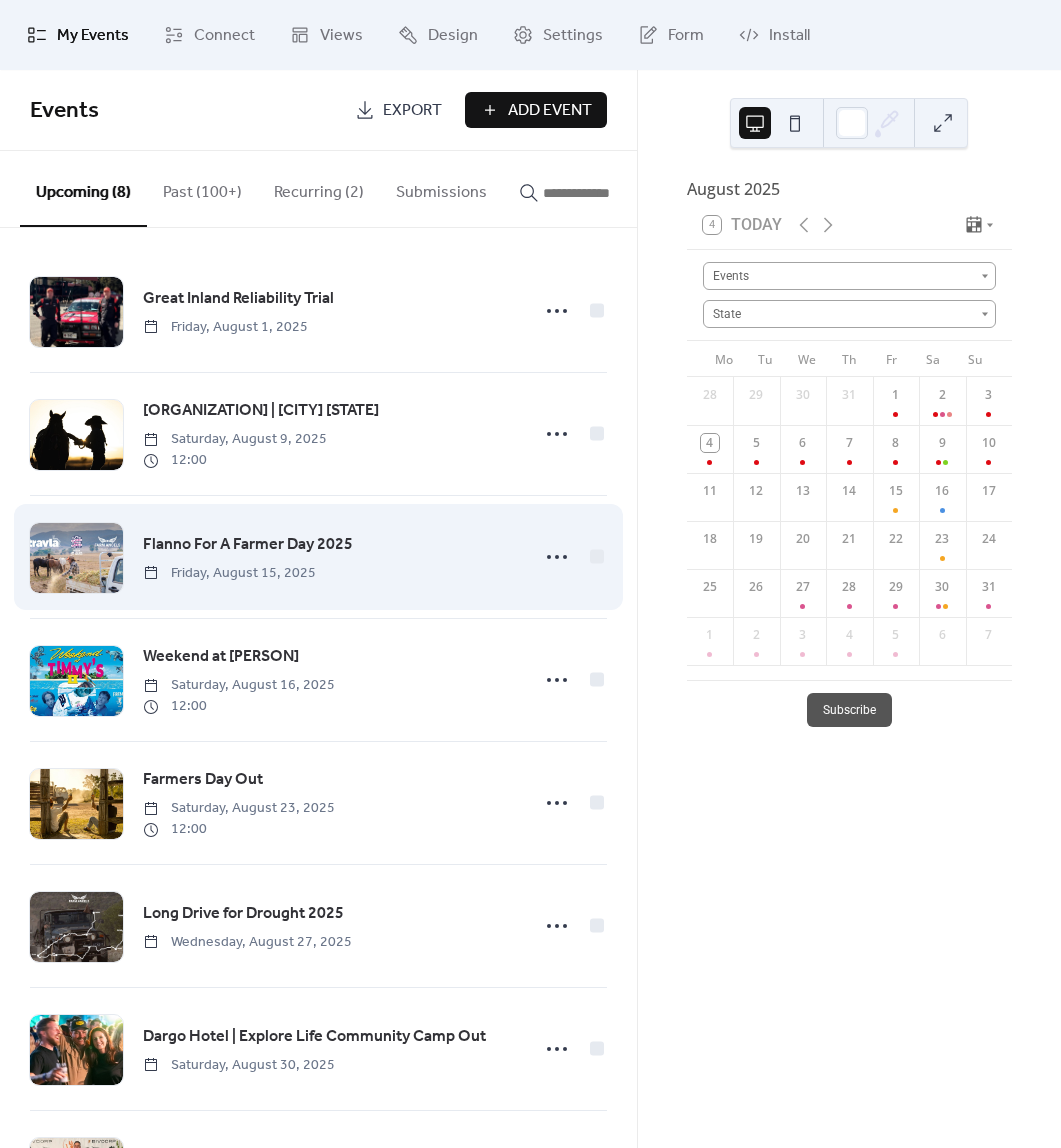 scroll, scrollTop: 0, scrollLeft: 0, axis: both 